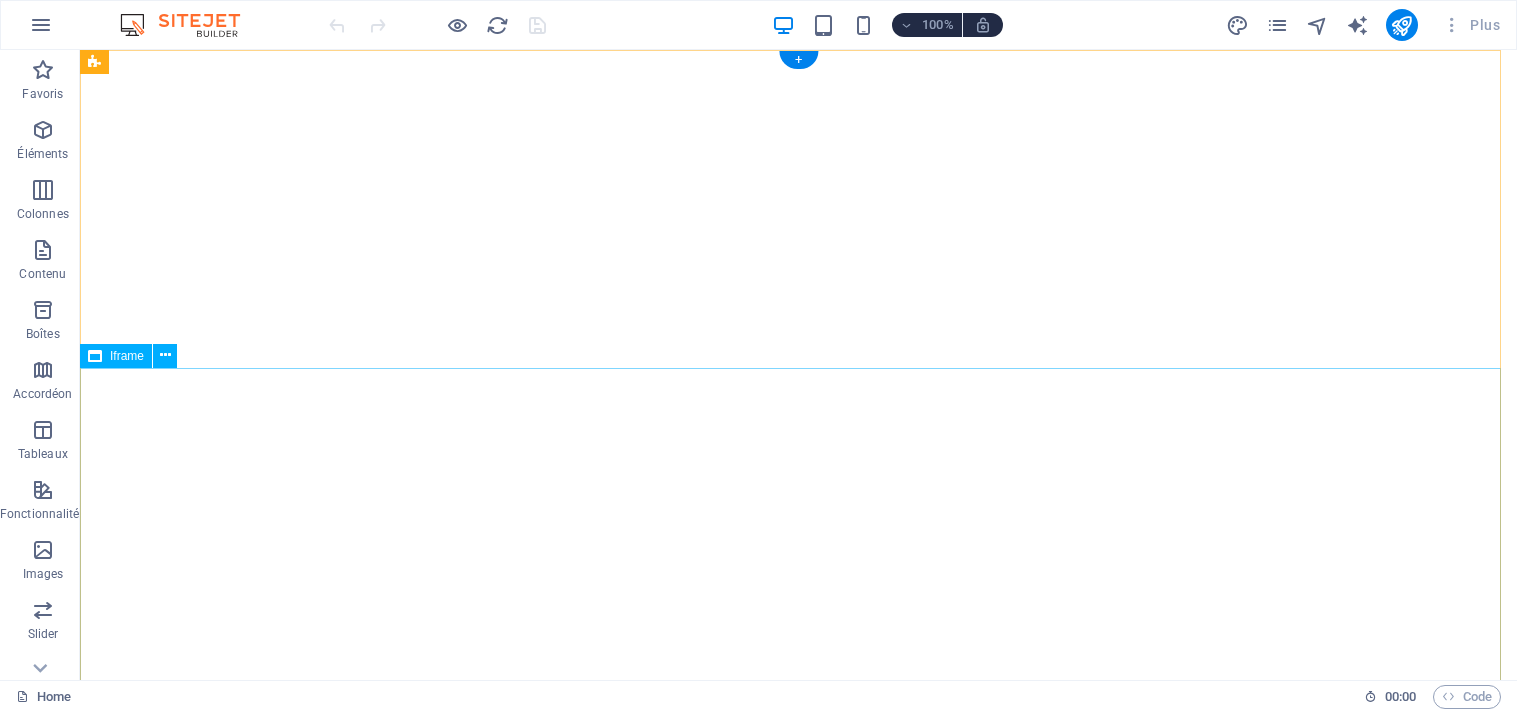 scroll, scrollTop: 0, scrollLeft: 0, axis: both 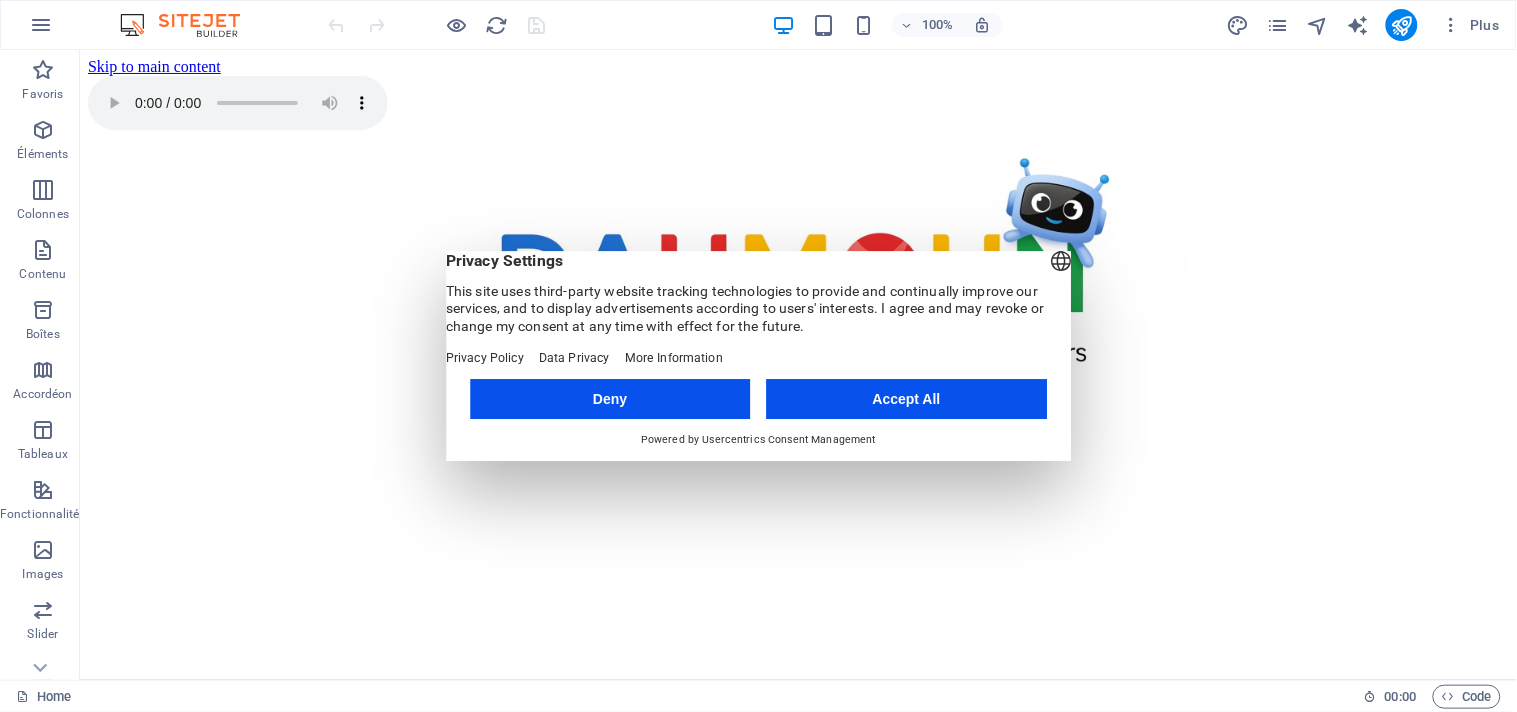 click on "Accept All" at bounding box center (907, 399) 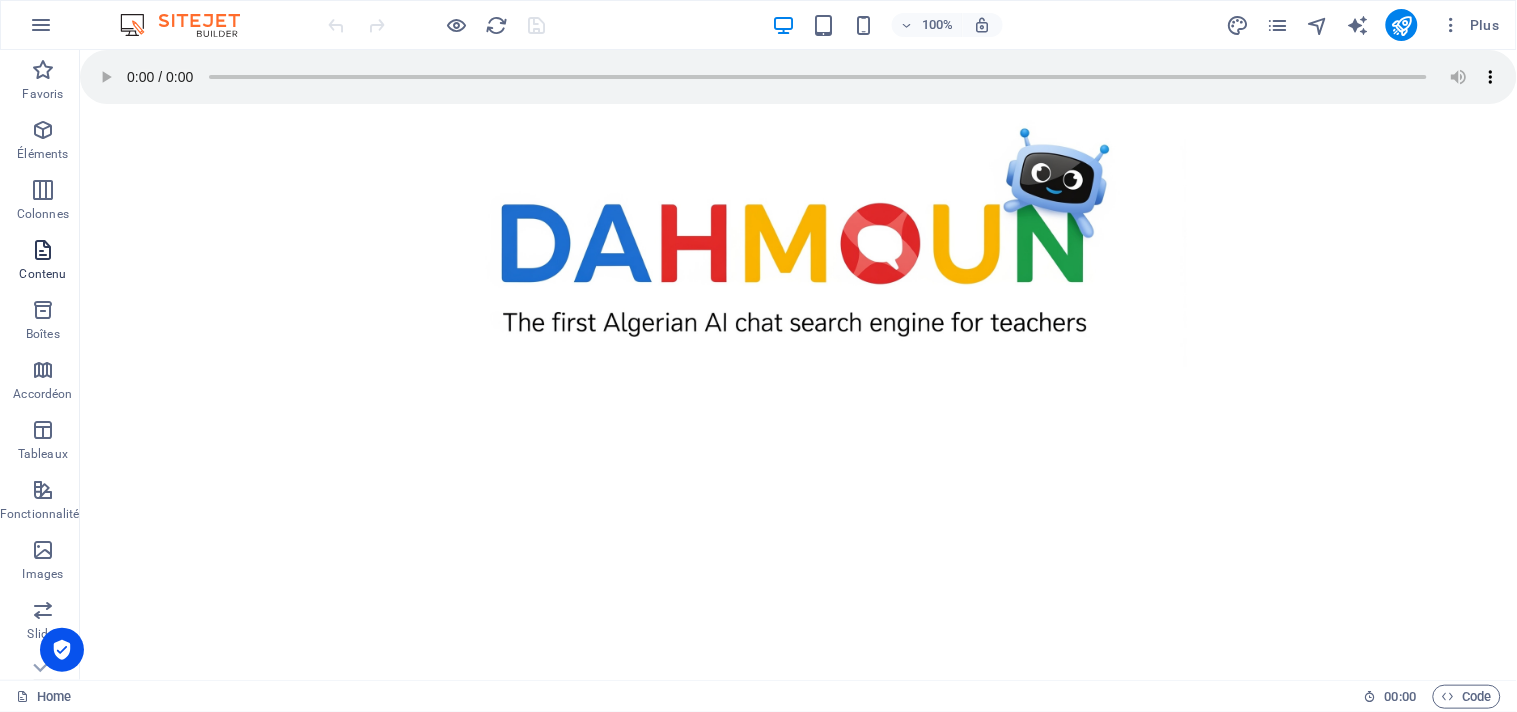 click at bounding box center [43, 250] 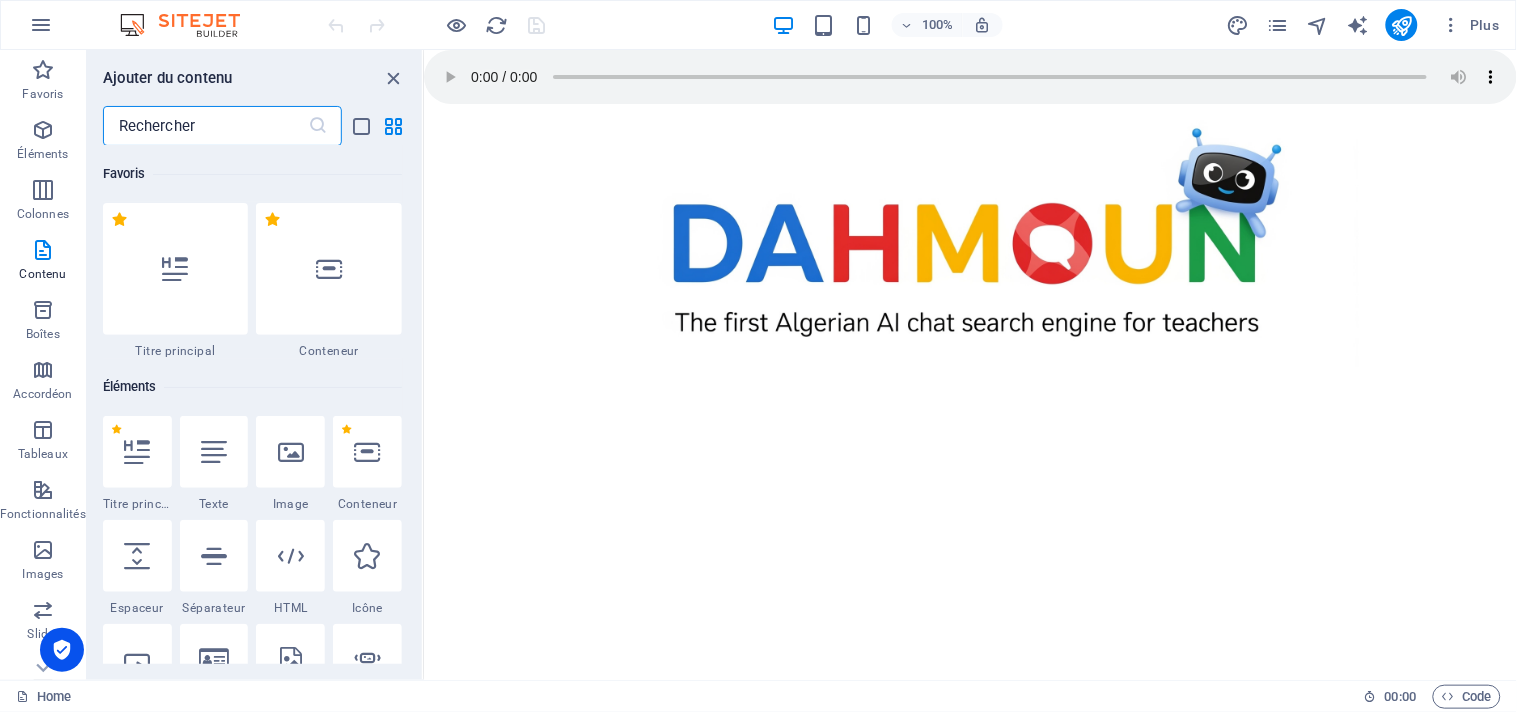scroll, scrollTop: 3497, scrollLeft: 0, axis: vertical 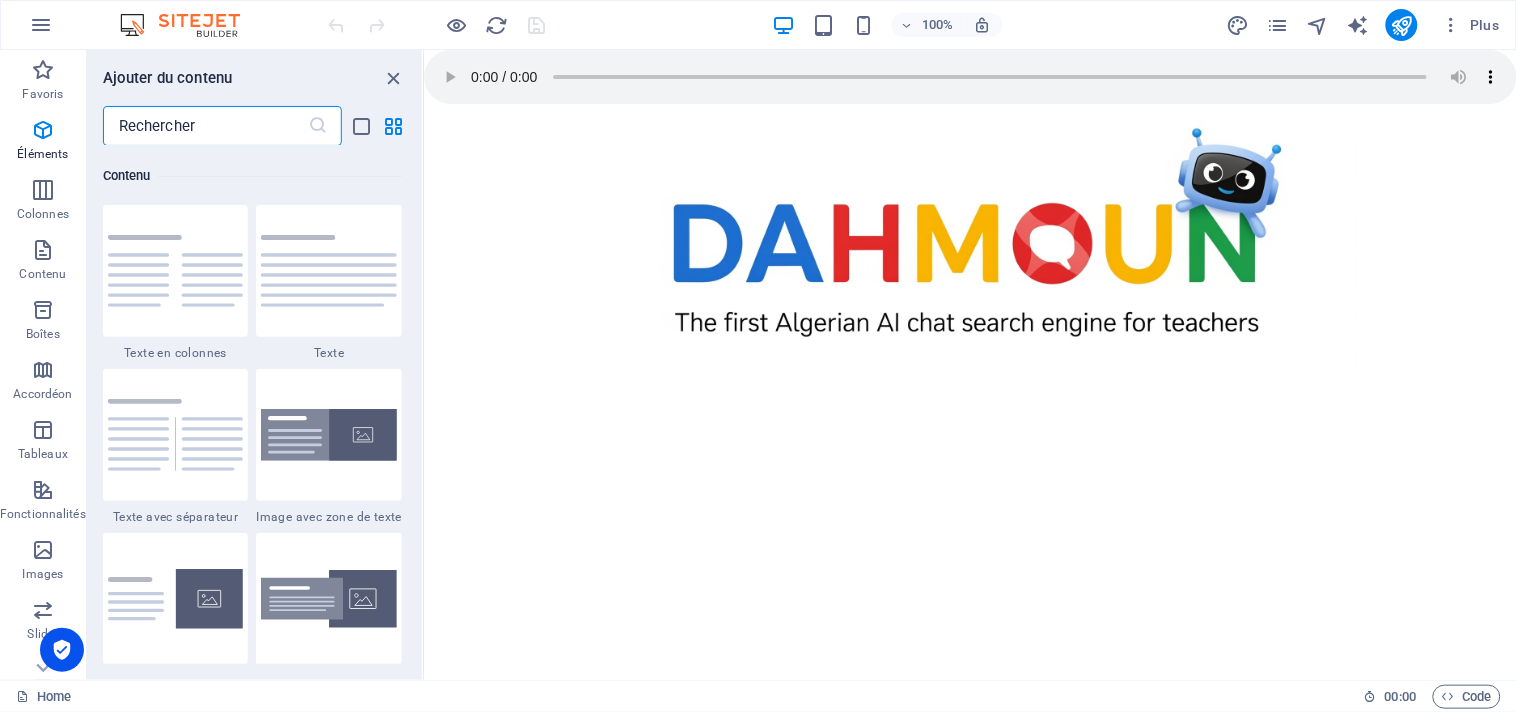 click at bounding box center [205, 126] 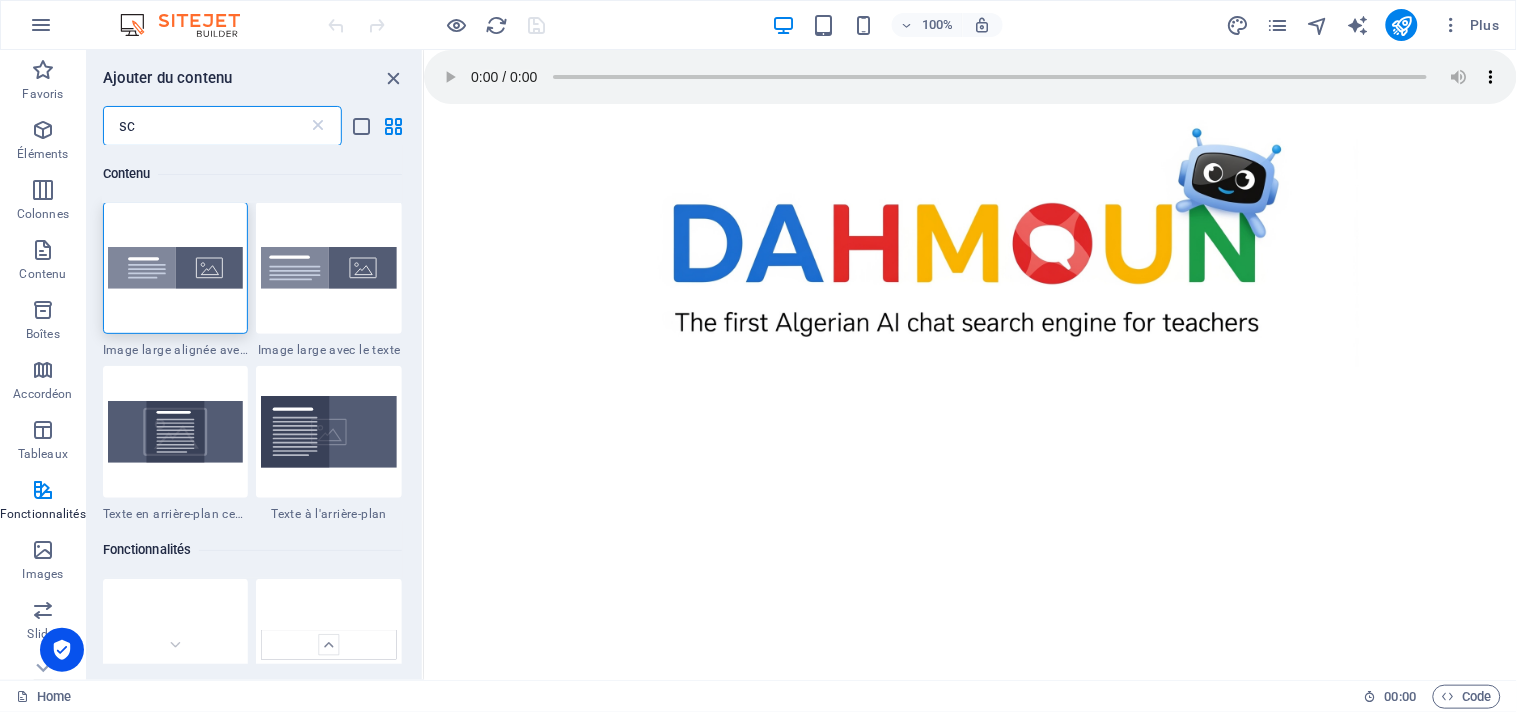 scroll, scrollTop: 0, scrollLeft: 0, axis: both 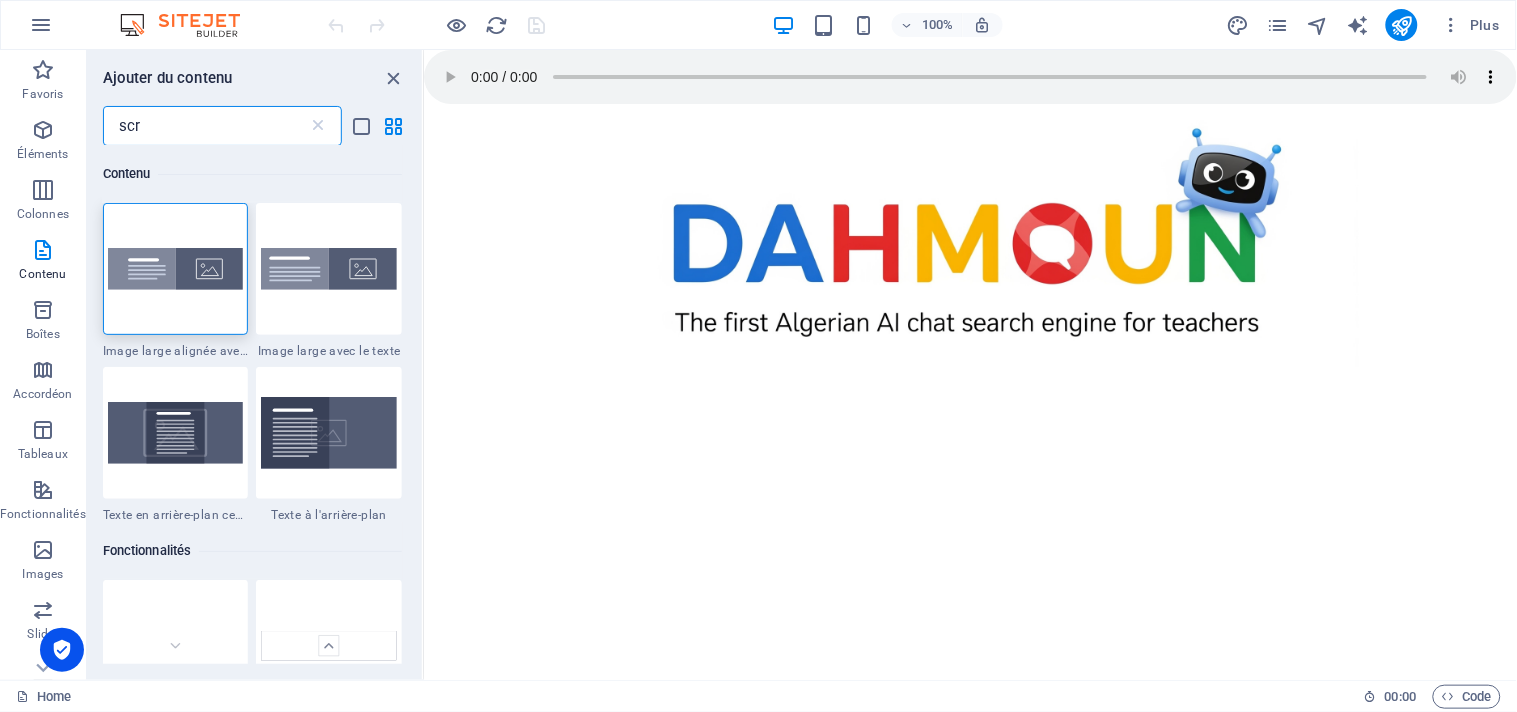type on "scri" 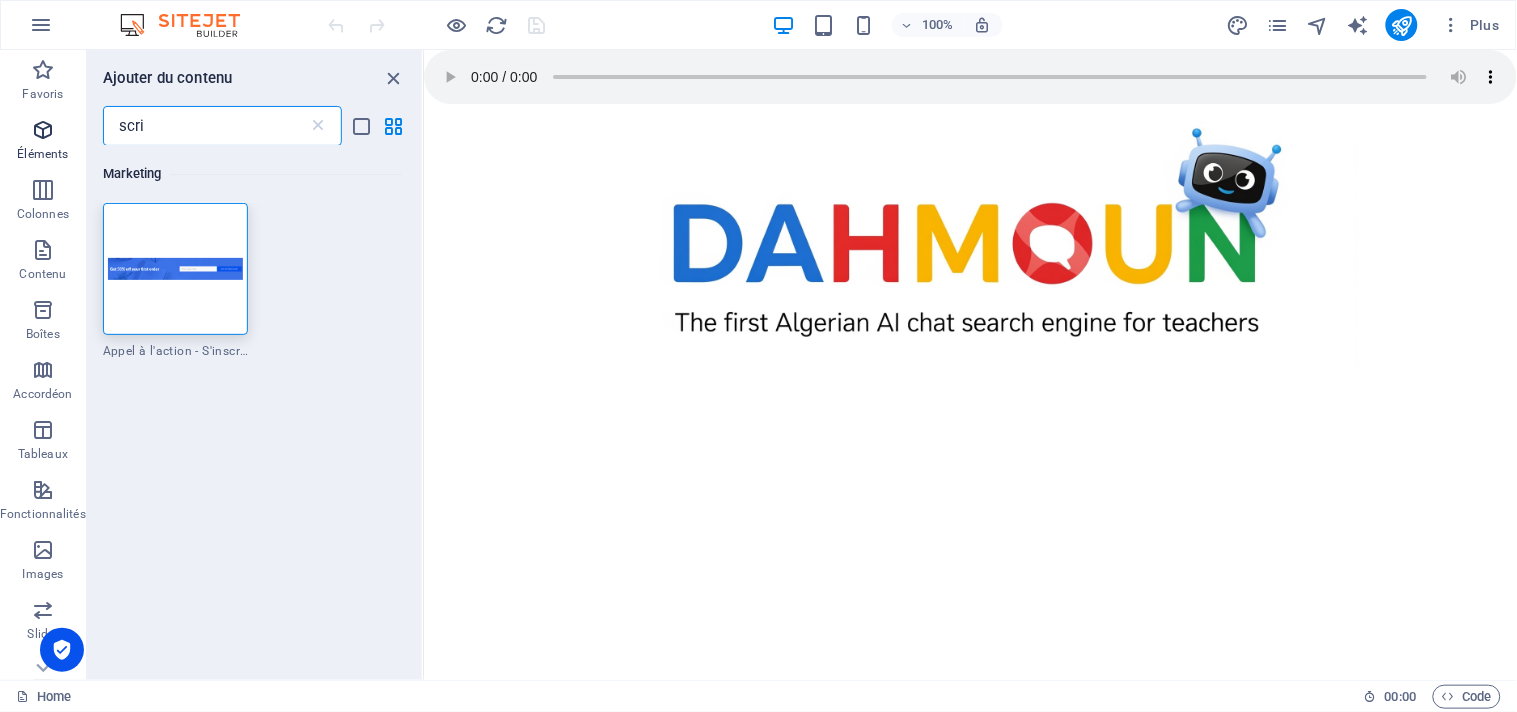 drag, startPoint x: 196, startPoint y: 124, endPoint x: 10, endPoint y: 114, distance: 186.26862 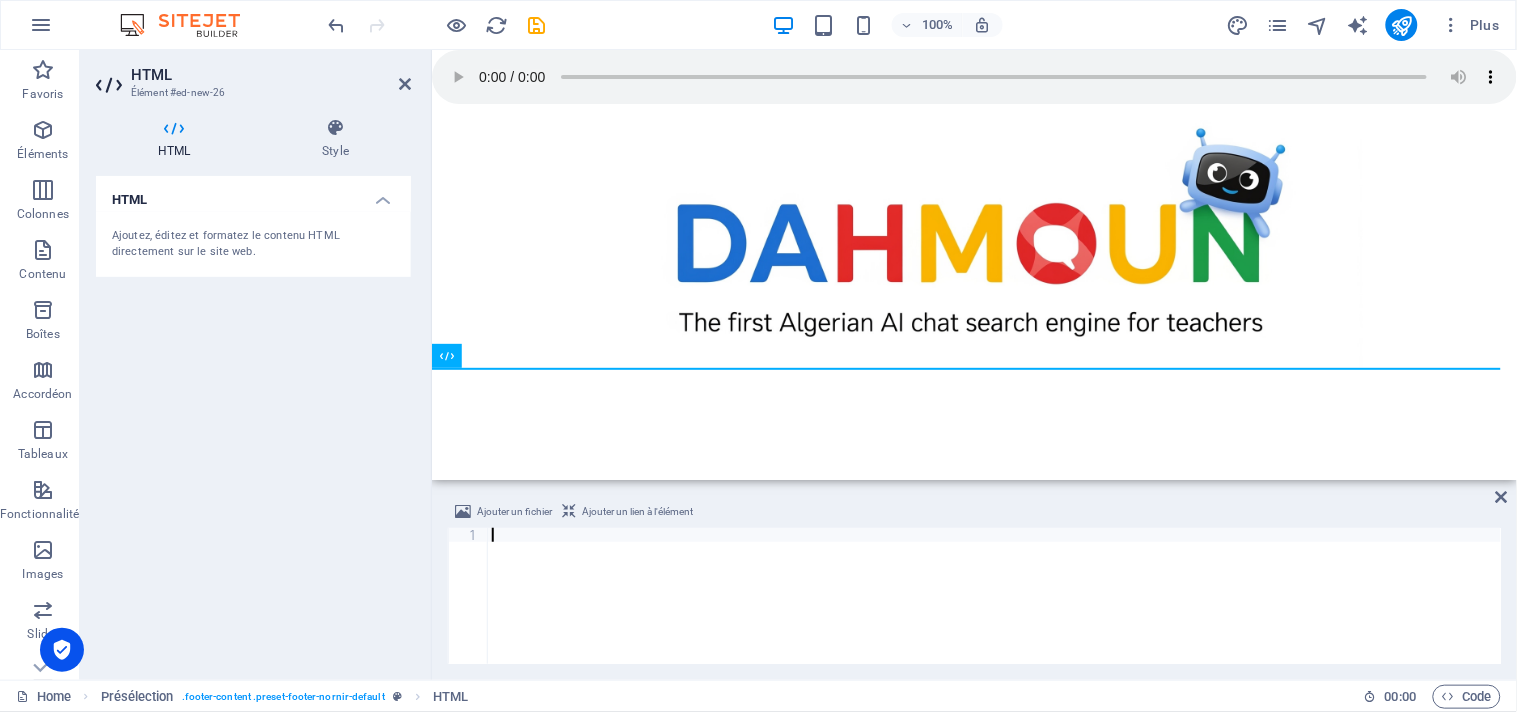 type on "<div class="gcse-search"></div>" 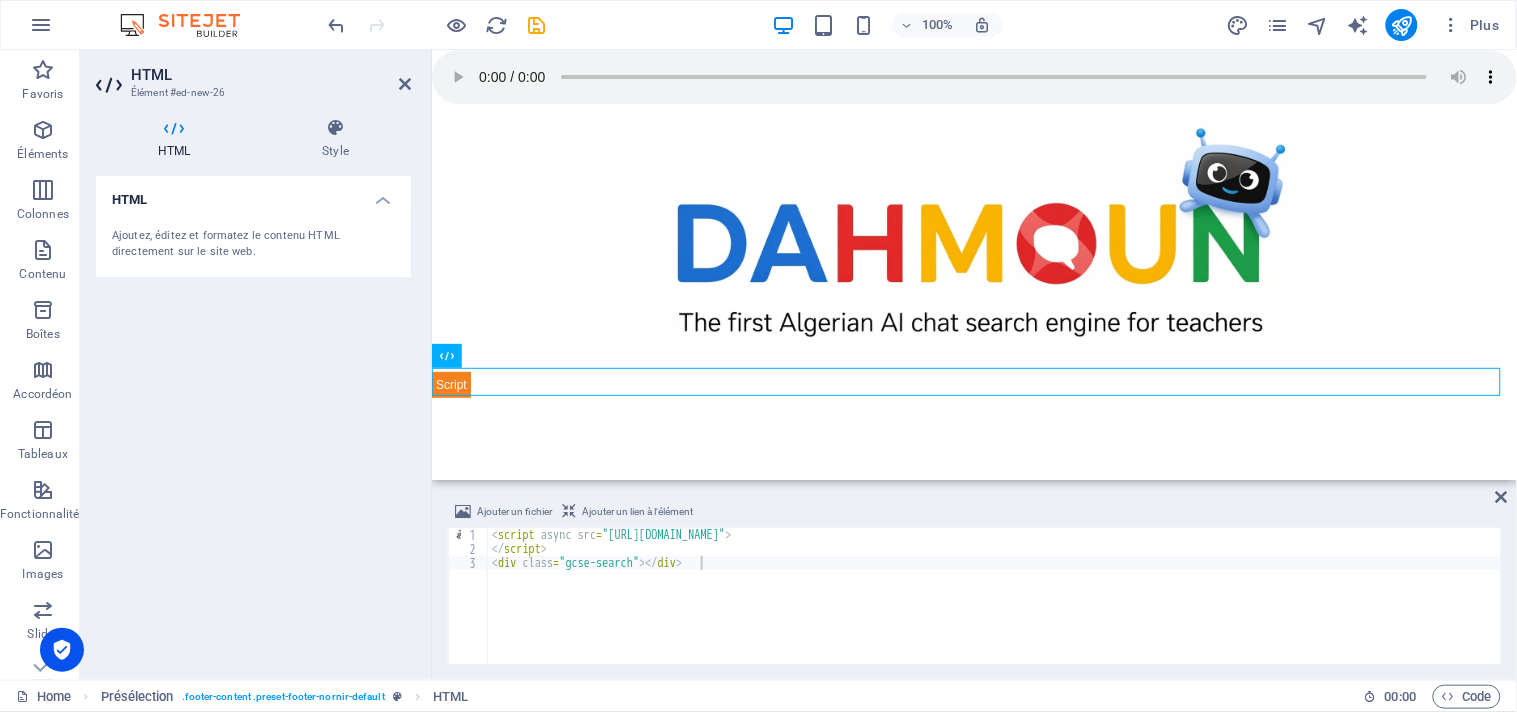 click on "HTML Ajoutez, éditez et formatez le contenu HTML directement sur le site web." at bounding box center [253, 420] 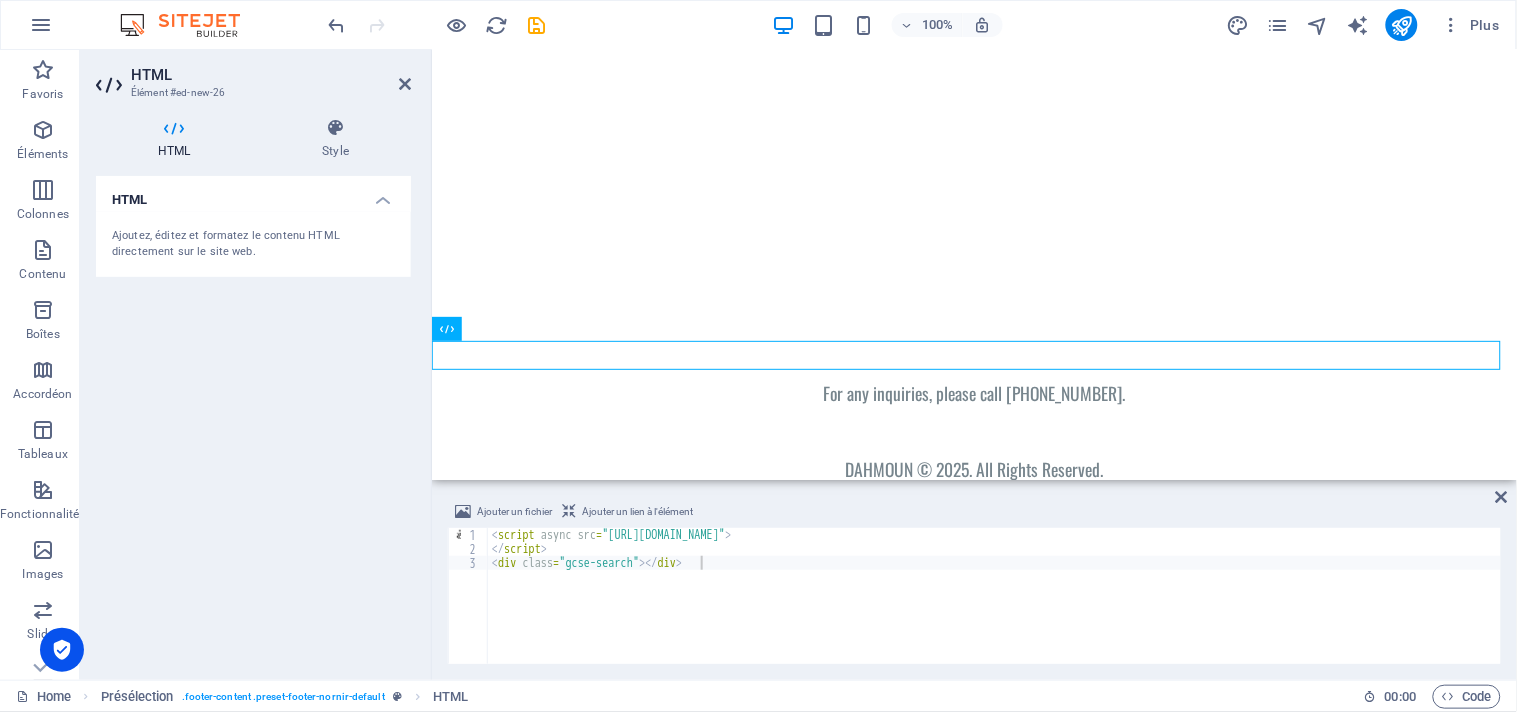 scroll, scrollTop: 0, scrollLeft: 0, axis: both 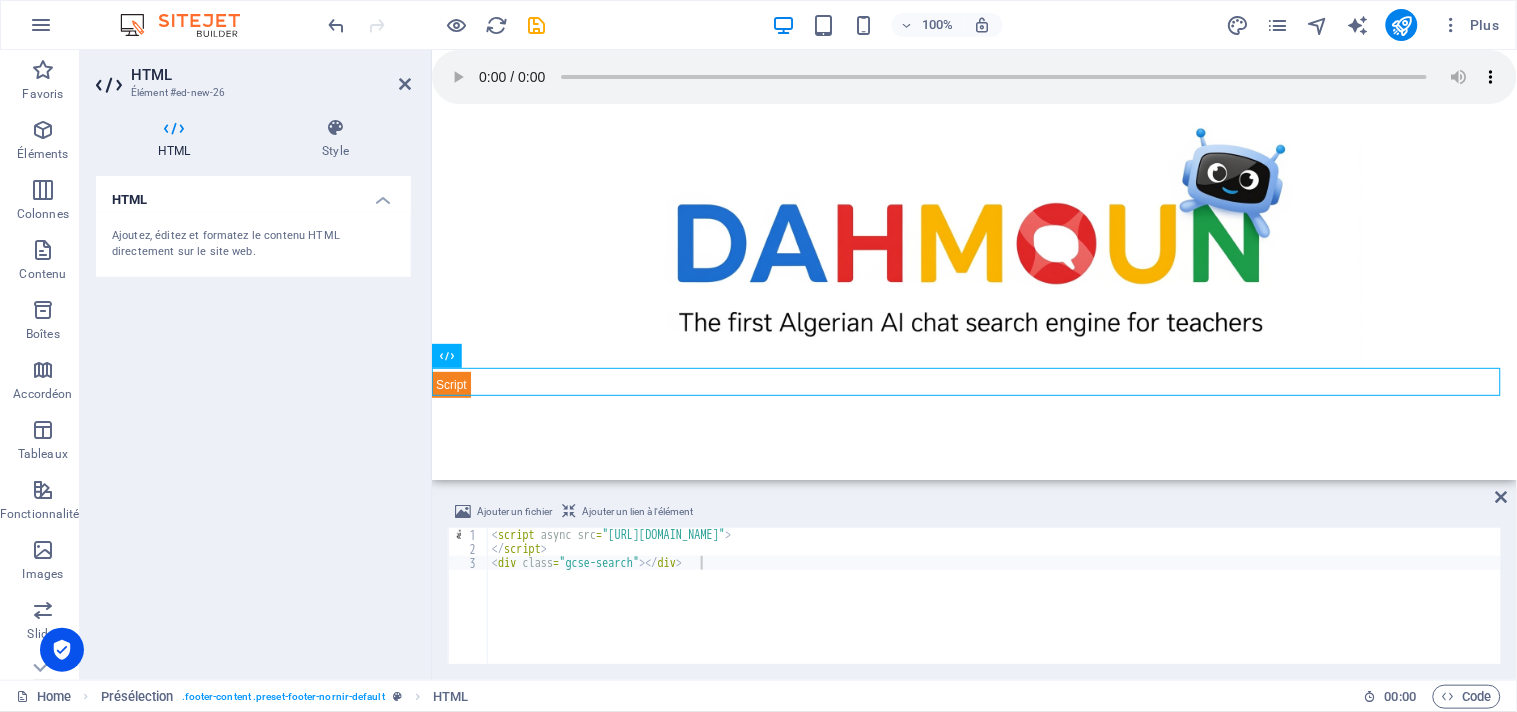 click on "HTML Ajoutez, éditez et formatez le contenu HTML directement sur le site web." at bounding box center [253, 420] 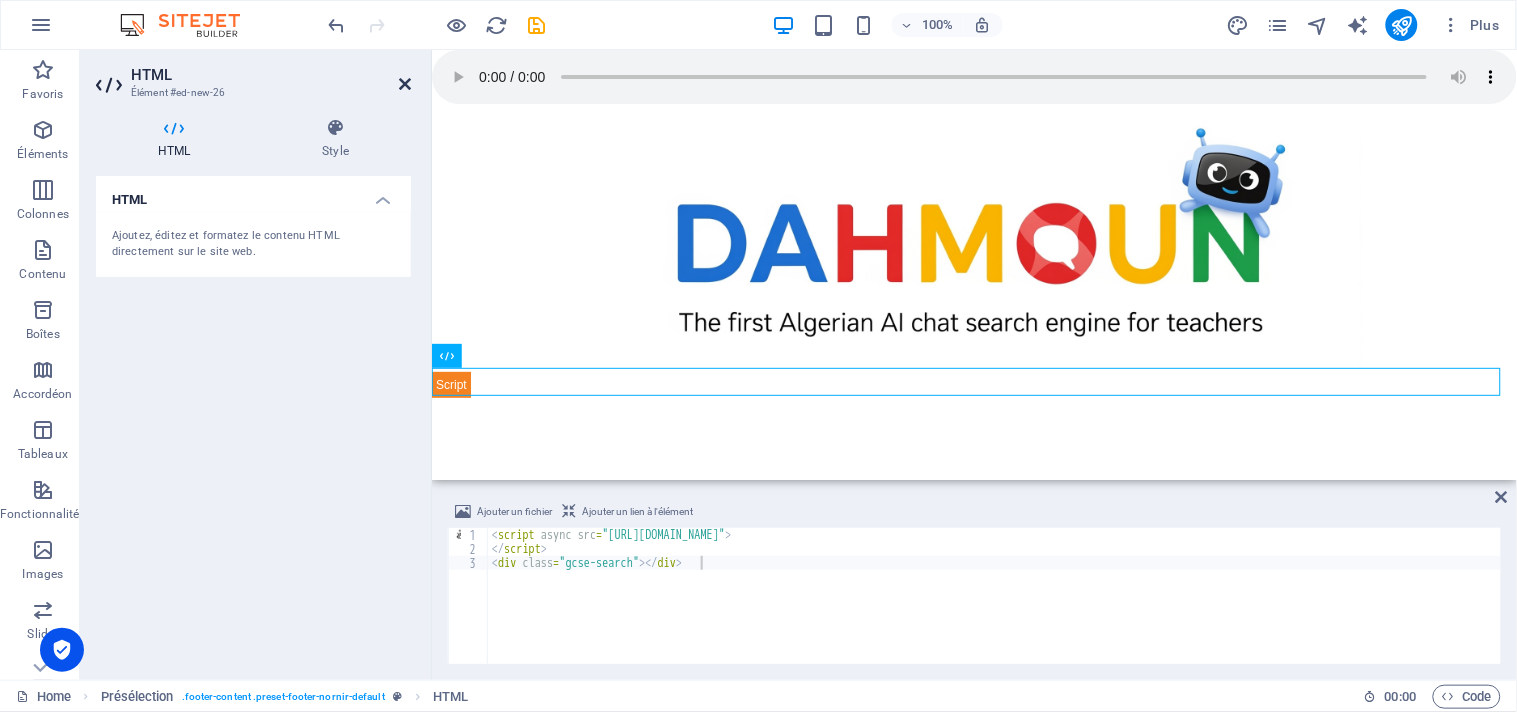 click at bounding box center [405, 84] 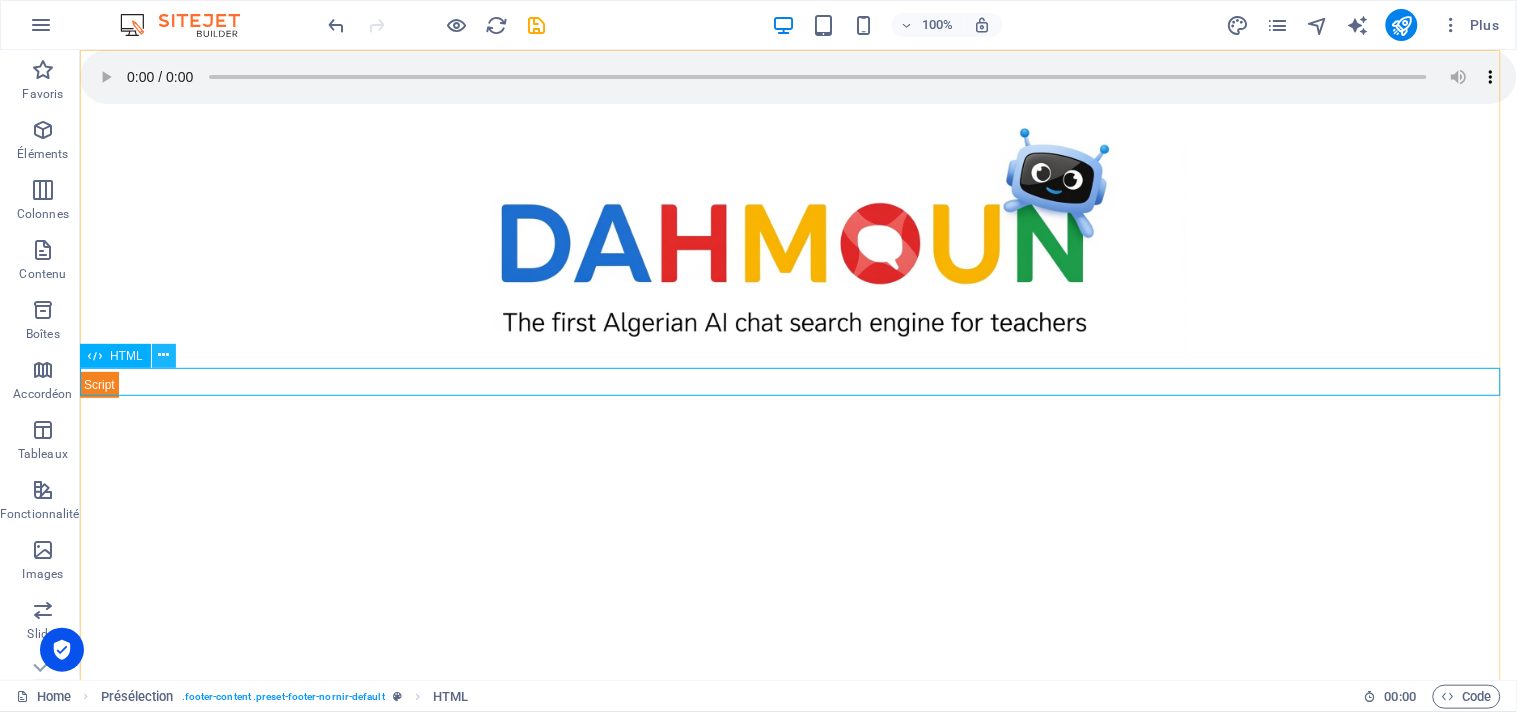 click at bounding box center [164, 356] 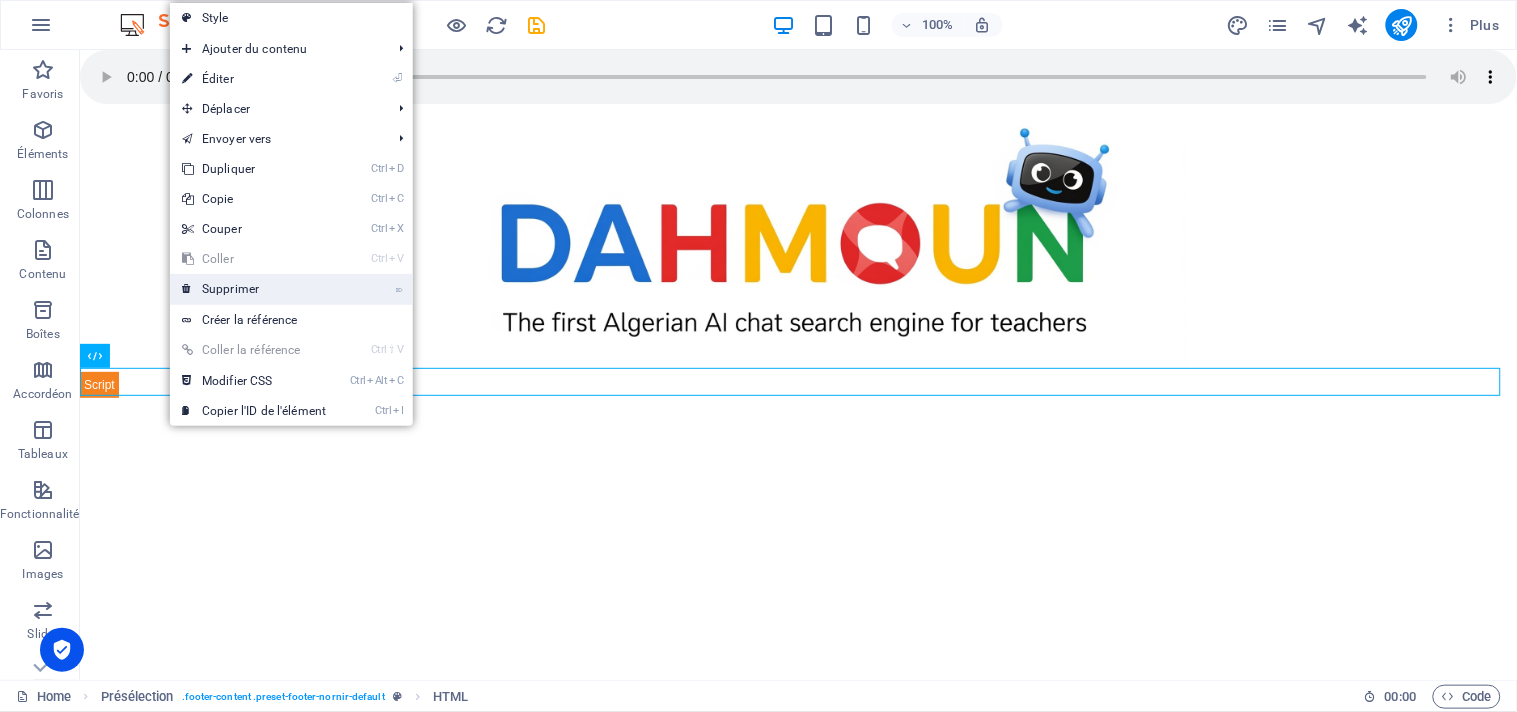 click on "⌦  Supprimer" at bounding box center (254, 289) 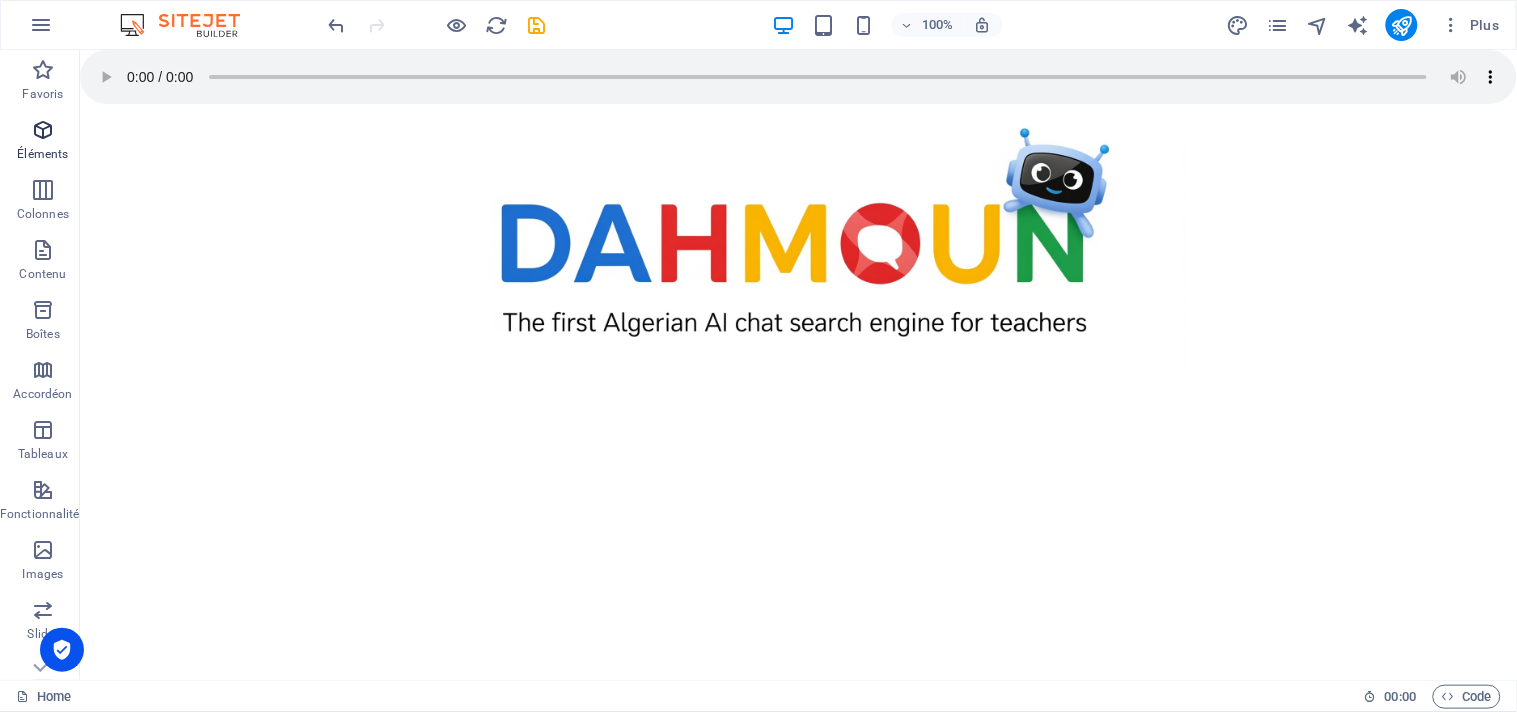 click at bounding box center [43, 130] 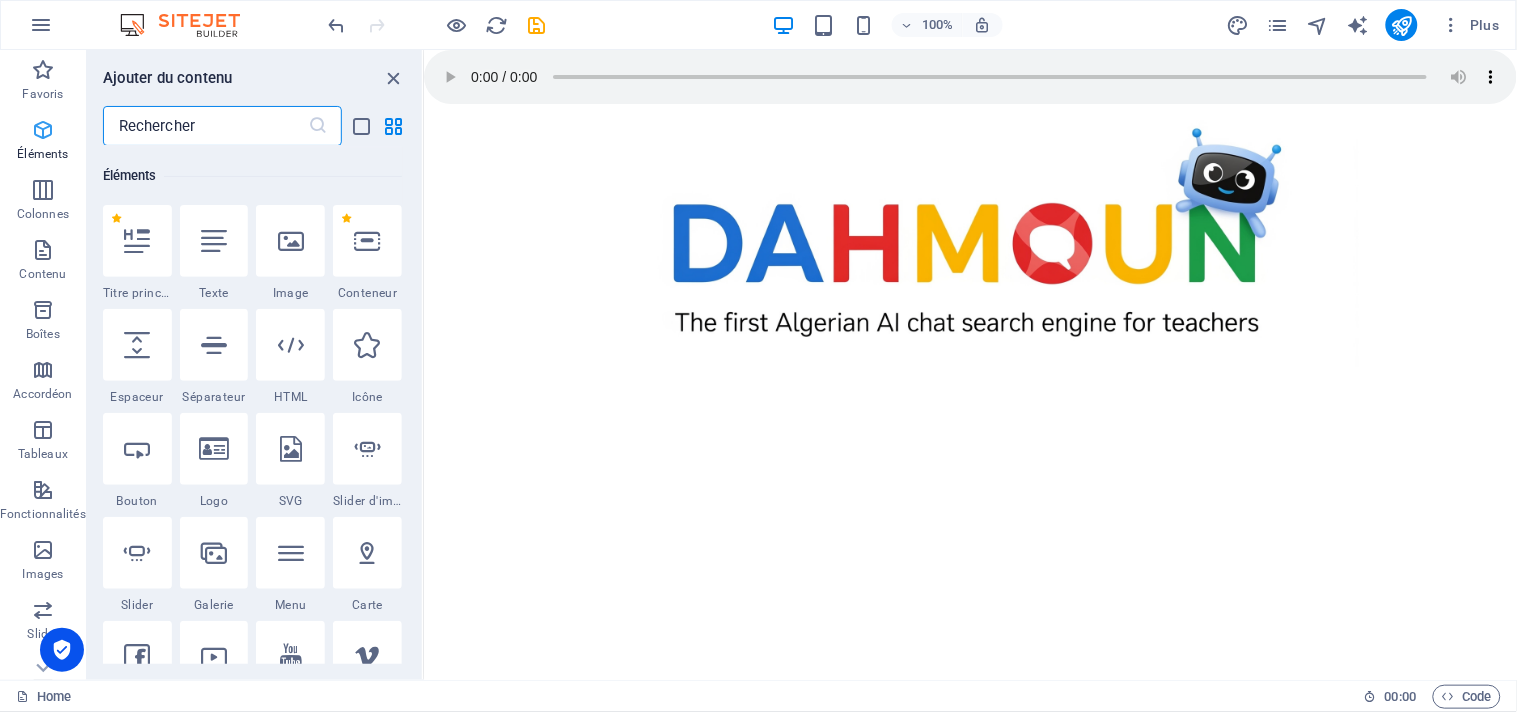 scroll, scrollTop: 213, scrollLeft: 0, axis: vertical 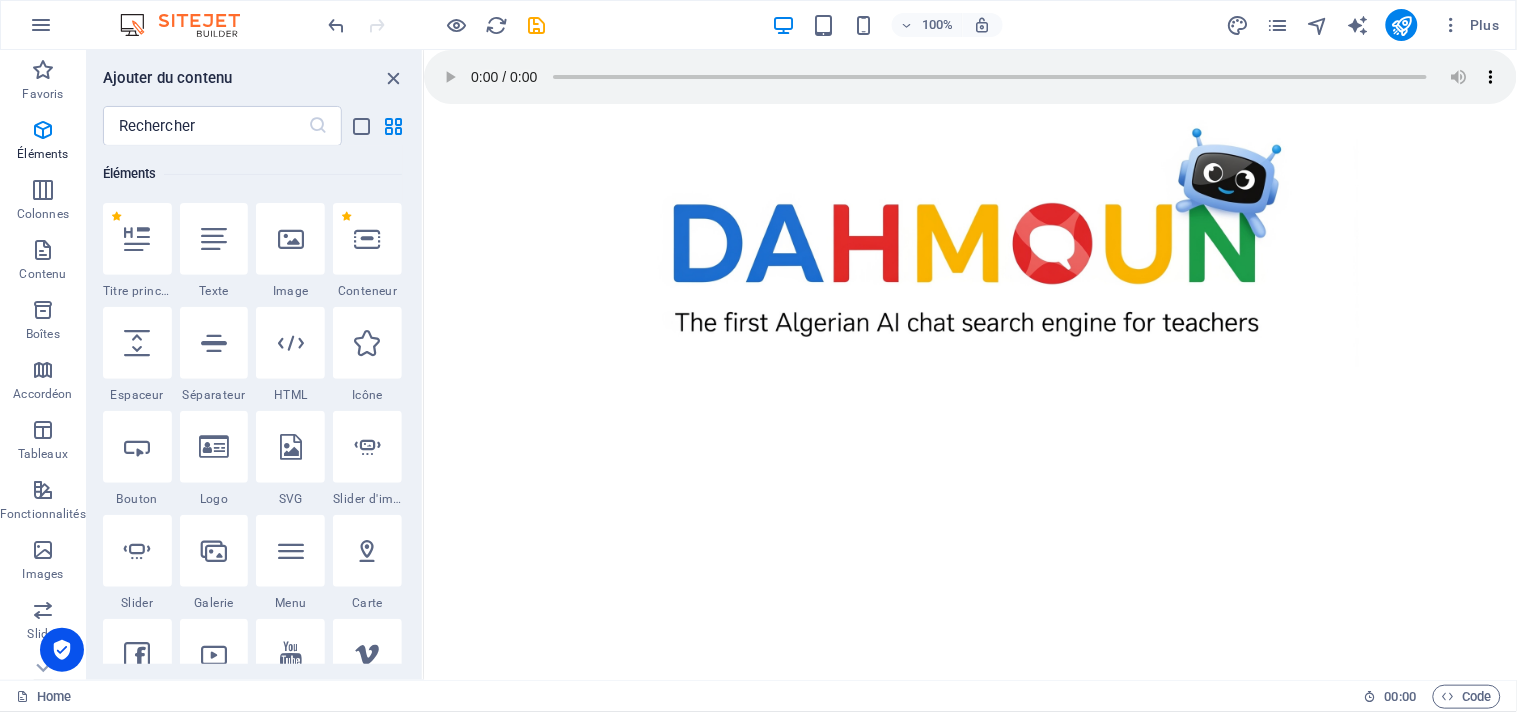 click on "Favoris 1 Star Titre principal 1 Star Conteneur Éléments 1 Star Titre principal 1 Star Texte 1 Star Image 1 Star Conteneur 1 Star Espaceur 1 Star Séparateur 1 Star HTML 1 Star Icône 1 Star Bouton 1 Star Logo 1 Star SVG 1 Star Slider d'images 1 Star Slider 1 Star Galerie 1 Star Menu 1 Star Carte 1 Star Facebook 1 Star VIdéo 1 Star YouTube 1 Star Vimeo 1 Star Document 1 Star Audio 1 Star Iframe 1 Star Confidentialité 1 Star Langues Colonnes 1 Star Conteneur 1 Star 2 colonnes 1 Star 3 colonnes 1 Star 4 colonnes 1 Star 5 colonnes 1 Star 6 colonnes 1 Star 40-60 1 Star 20-80 1 Star 80-20 1 Star 30-70 1 Star 70-30 1 Star Colonnes inégales 1 Star 25-25-50 1 Star 25-50-25 1 Star 50-25-25 1 Star 20-60-20 1 Star [PHONE_NUMBER] 1 Star [PHONE_NUMBER] 1 Star Grille 2-1 1 Star Grille 1-2 1 Star Grille 3-1 1 Star Grille 1-3 1 Star Grid 4-1 1 Star Grille 1-4 1 Star Grille 1-2-1 1 Star Grille 1-1-2 1 Star Grille 2h-2v 1 Star Grille 2v-2h 1 Star Grille 2-1-2 1 Star Grille 3-4 Contenu 1 Star Texte en colonnes 1 Star Texte Packs" at bounding box center (254, 405) 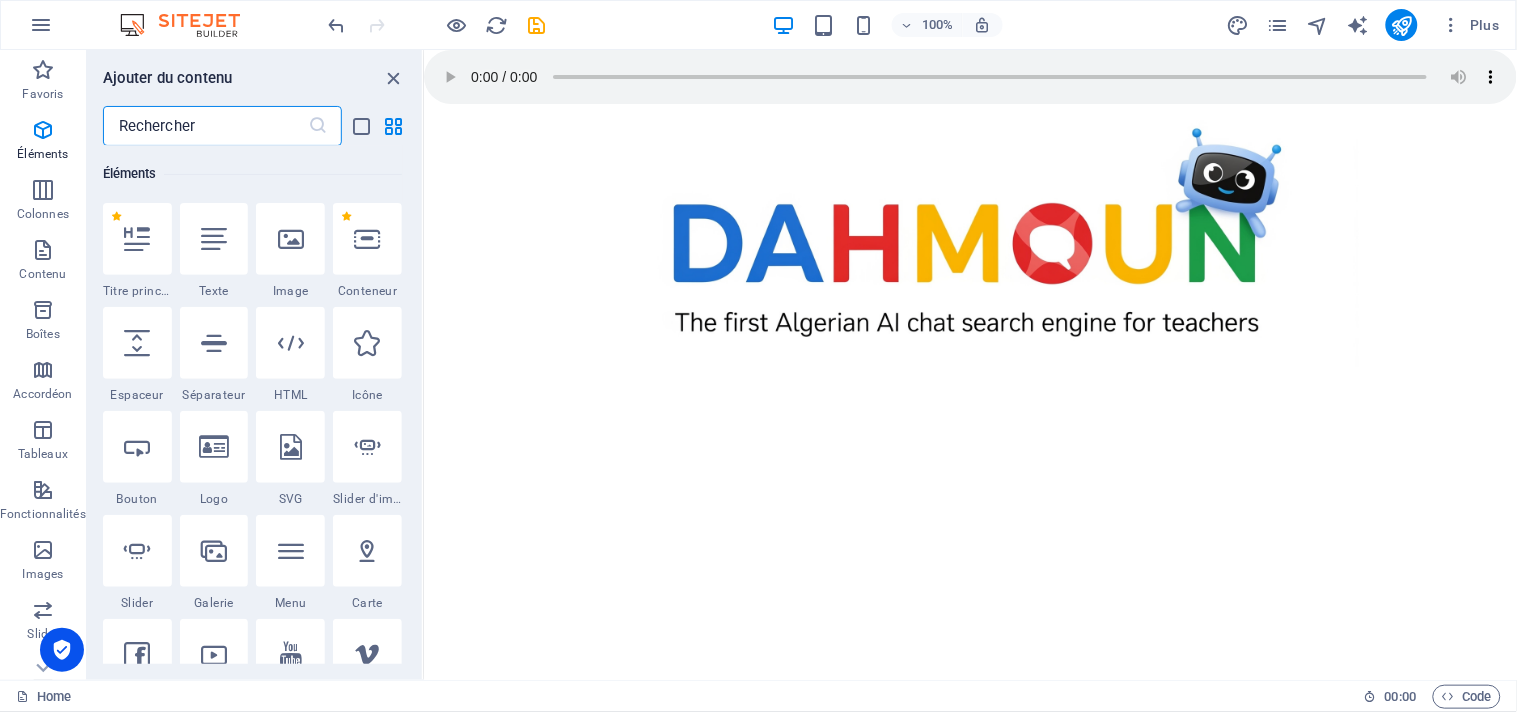 click at bounding box center (205, 126) 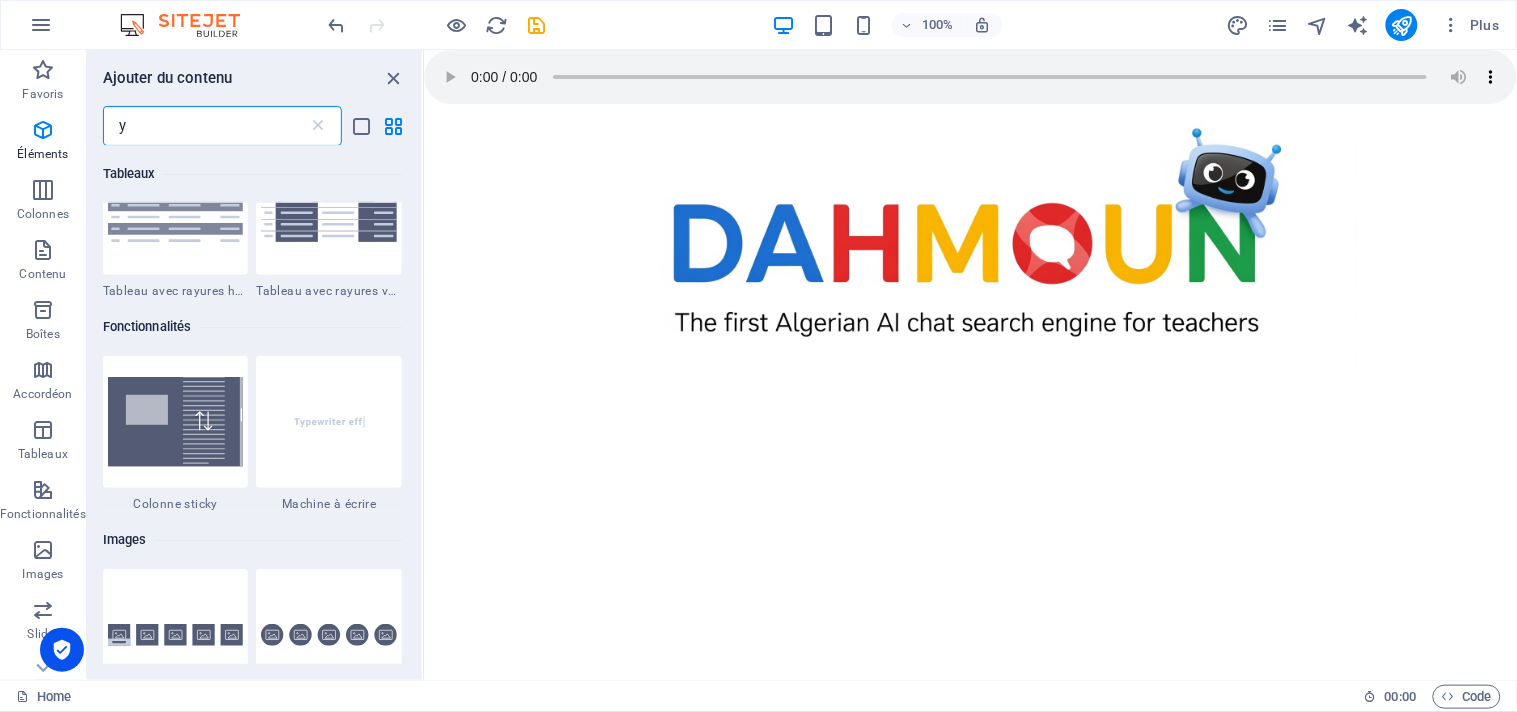 scroll, scrollTop: 0, scrollLeft: 0, axis: both 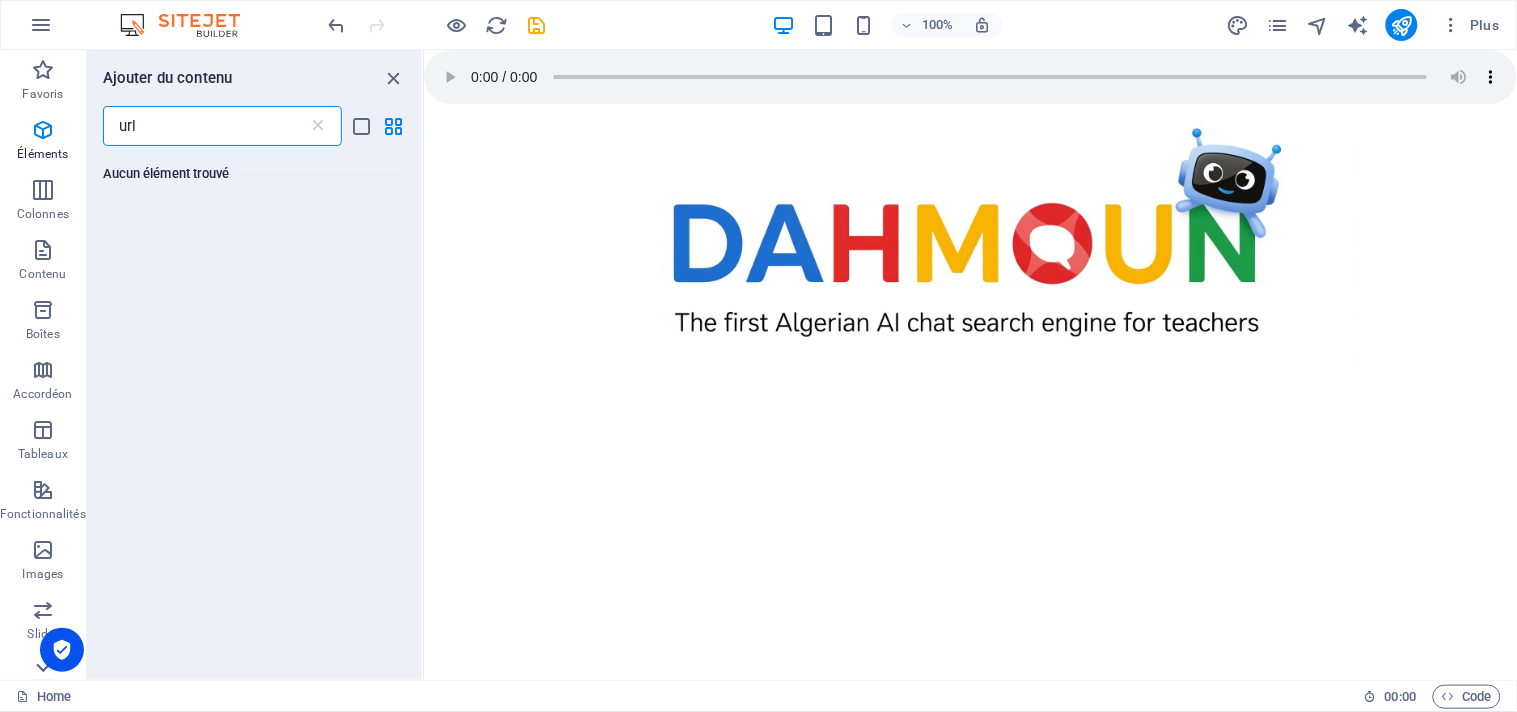 type on "url" 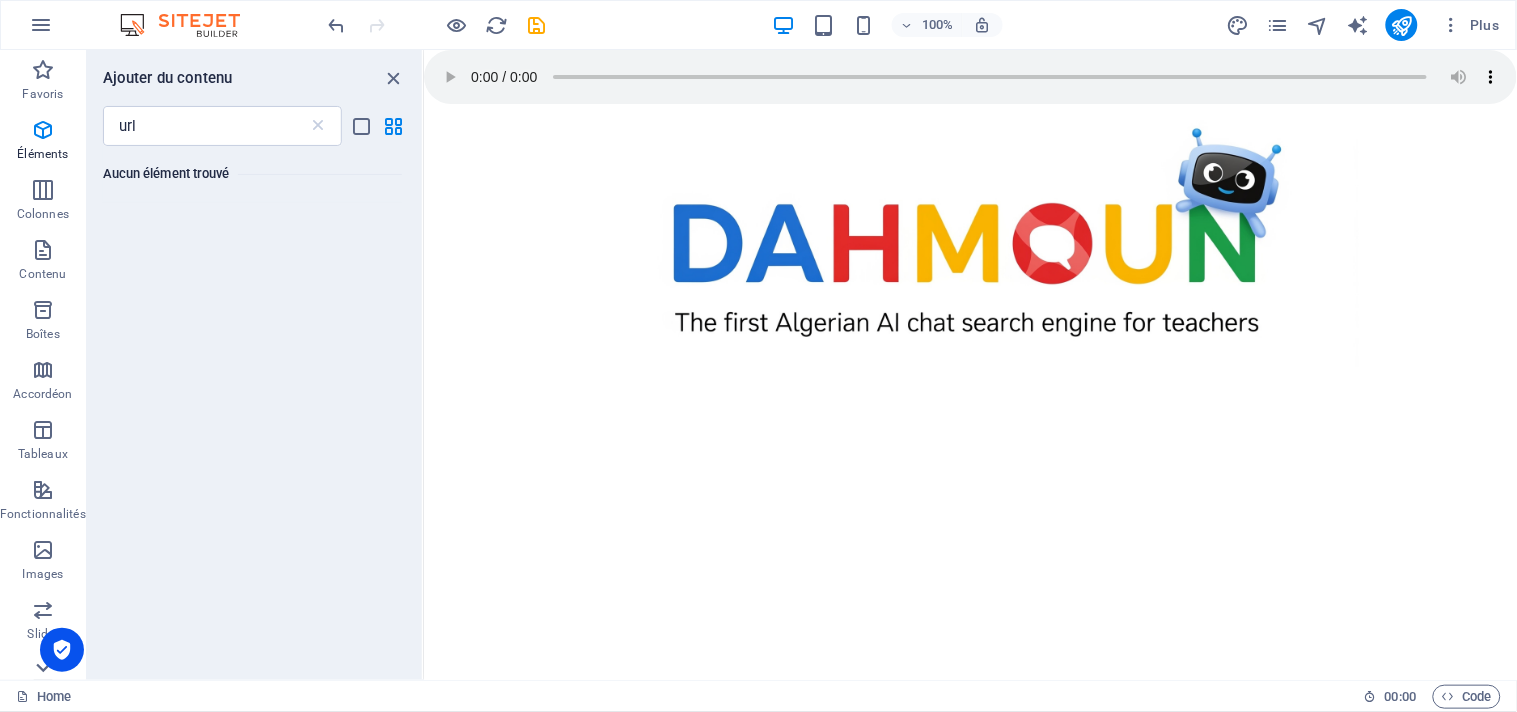 click 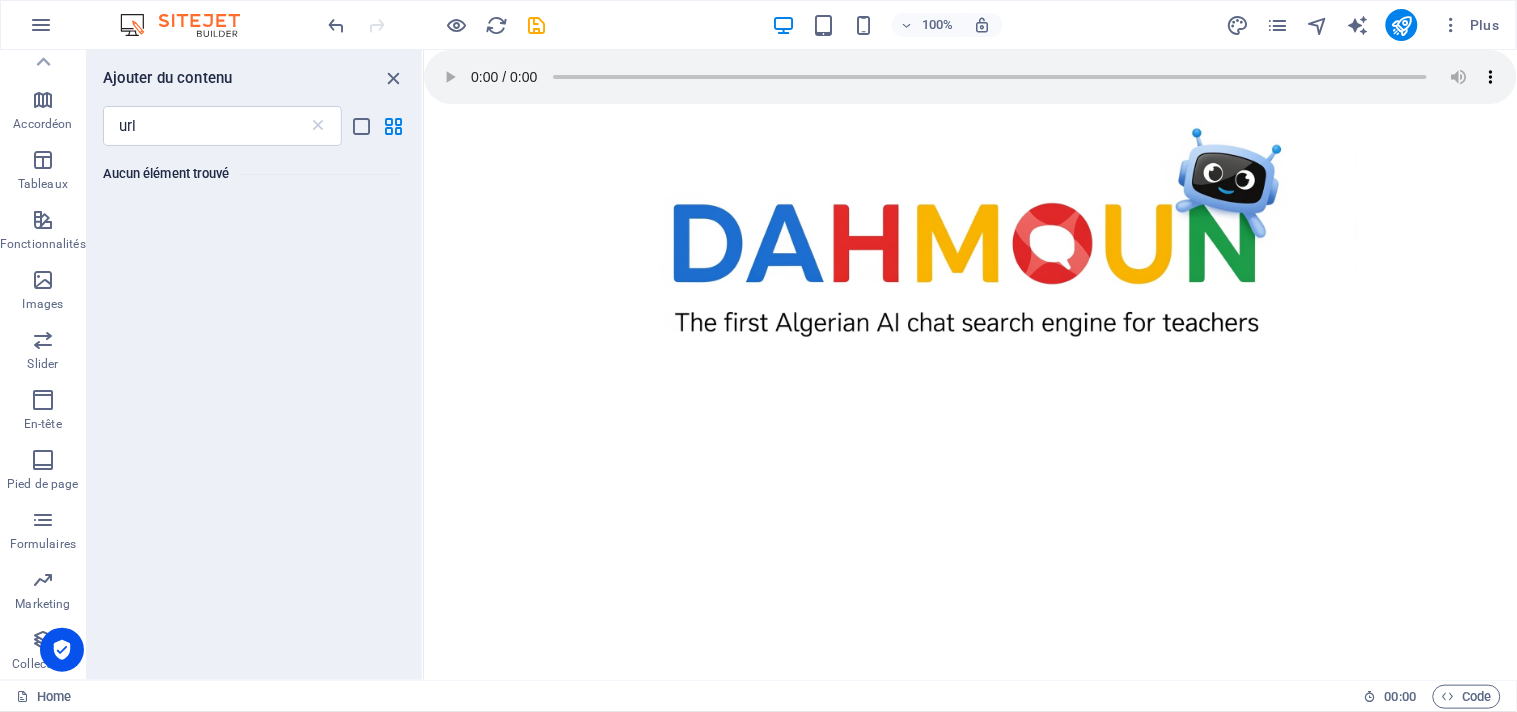 click on "Collections" at bounding box center [42, 664] 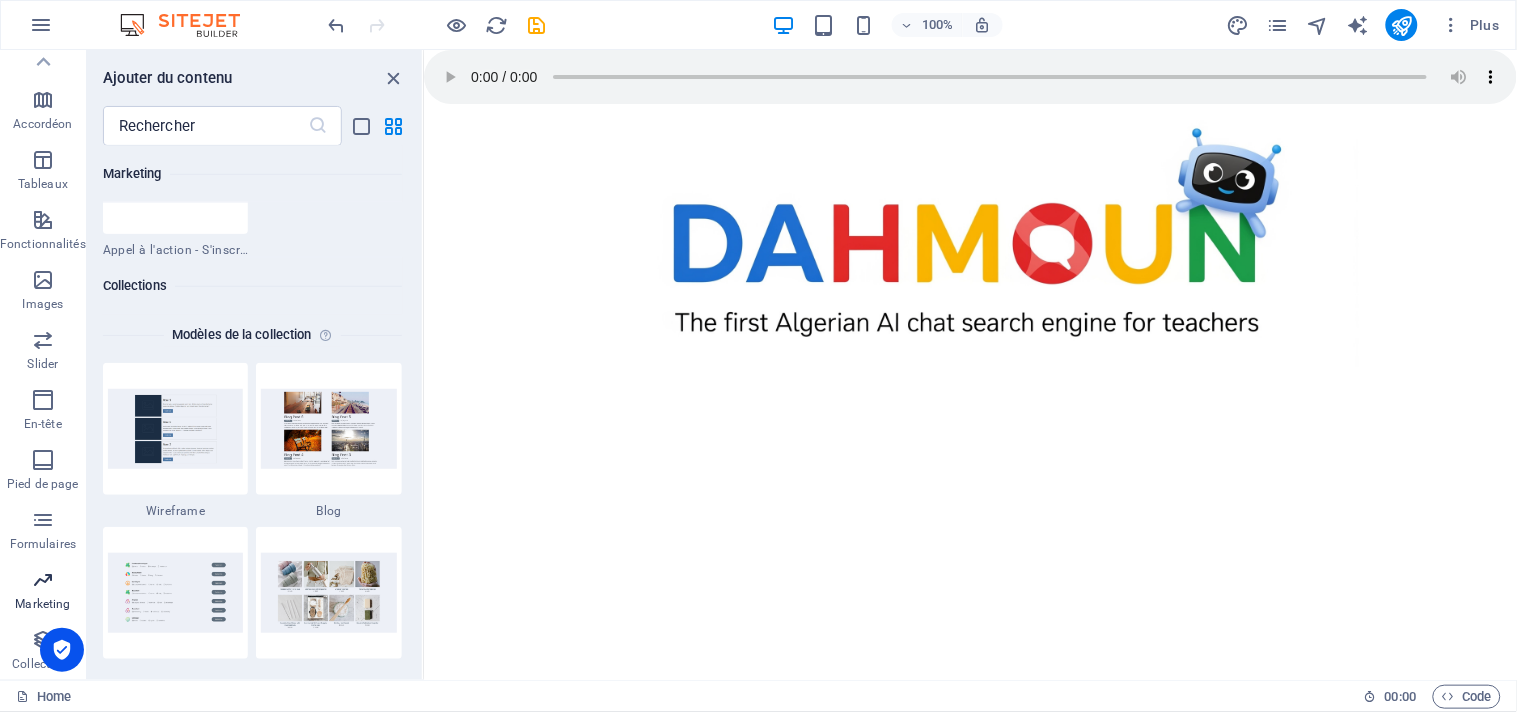 scroll, scrollTop: 18138, scrollLeft: 0, axis: vertical 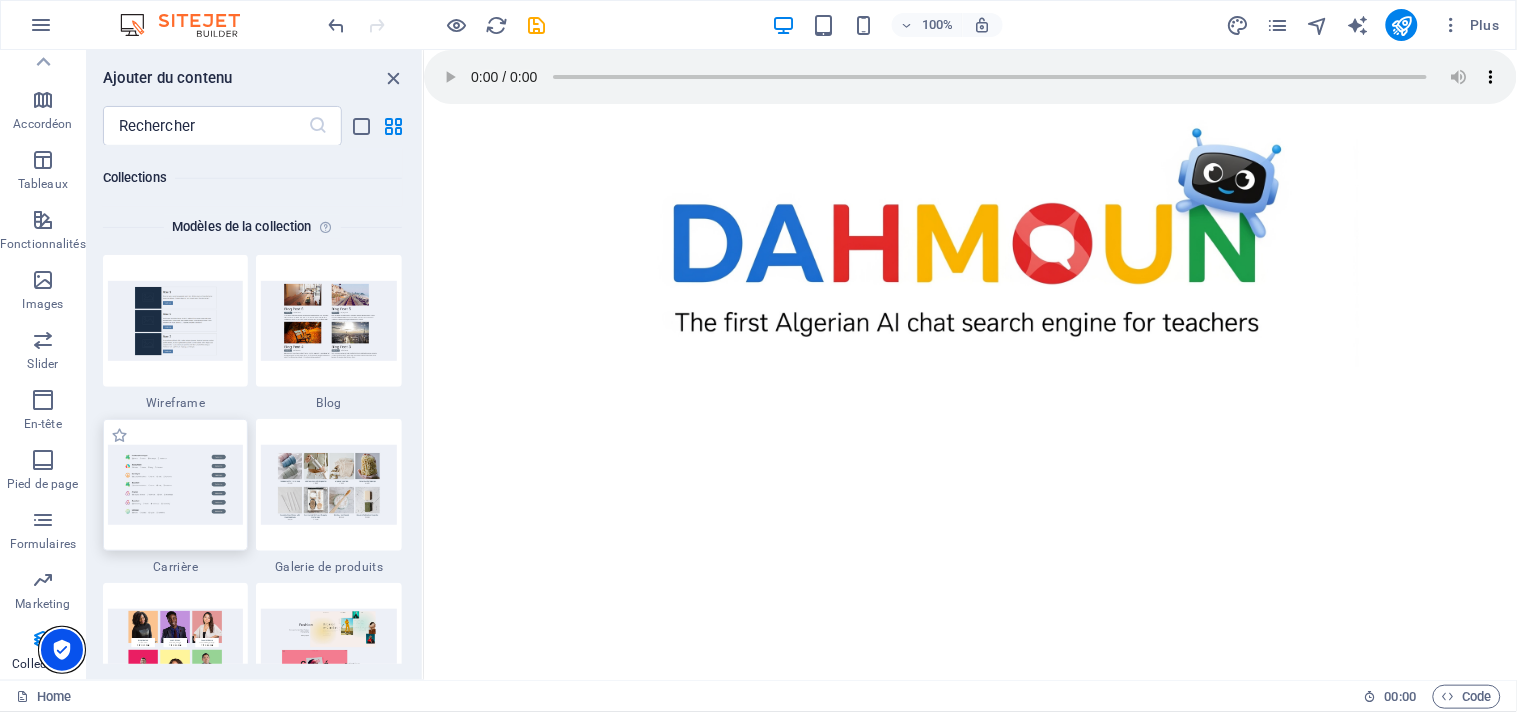 drag, startPoint x: 61, startPoint y: 642, endPoint x: 205, endPoint y: 537, distance: 178.21616 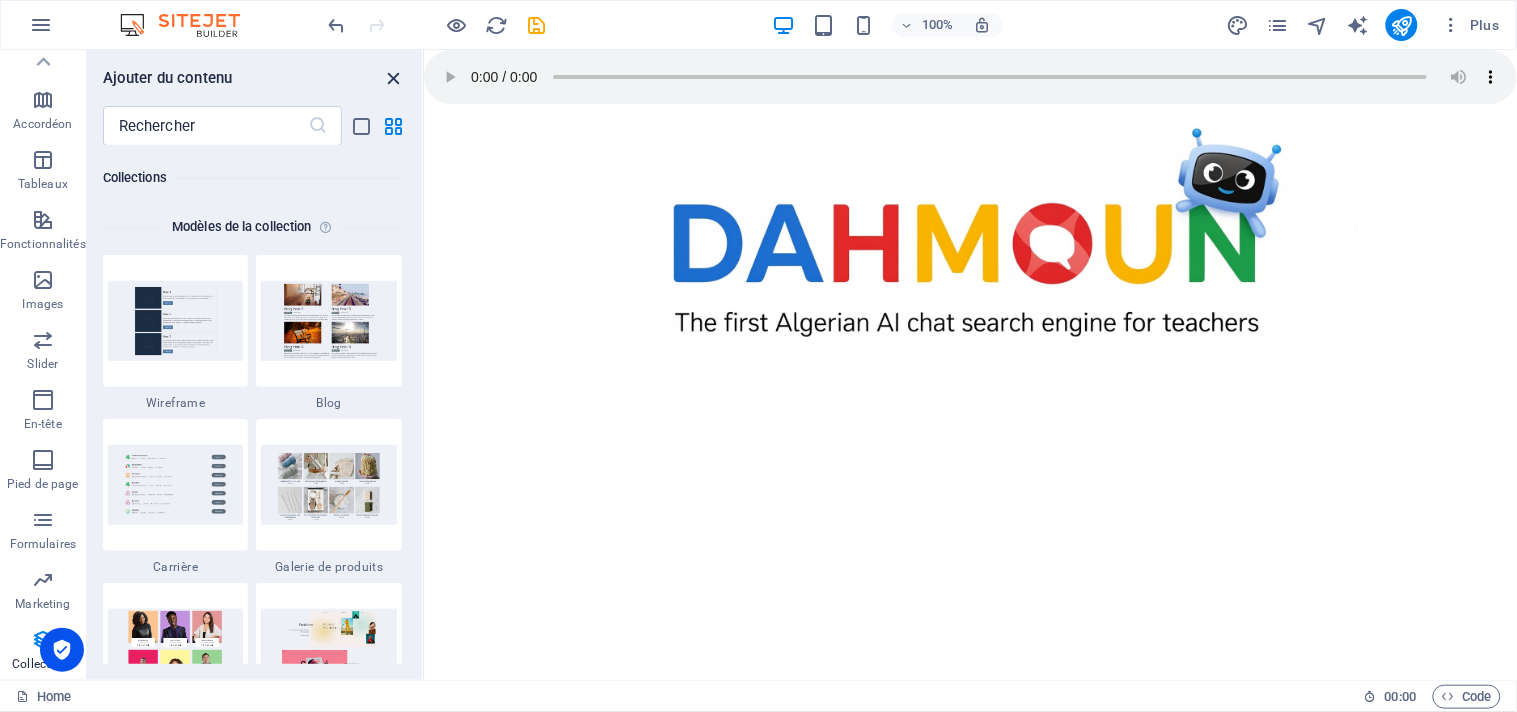 click at bounding box center [394, 78] 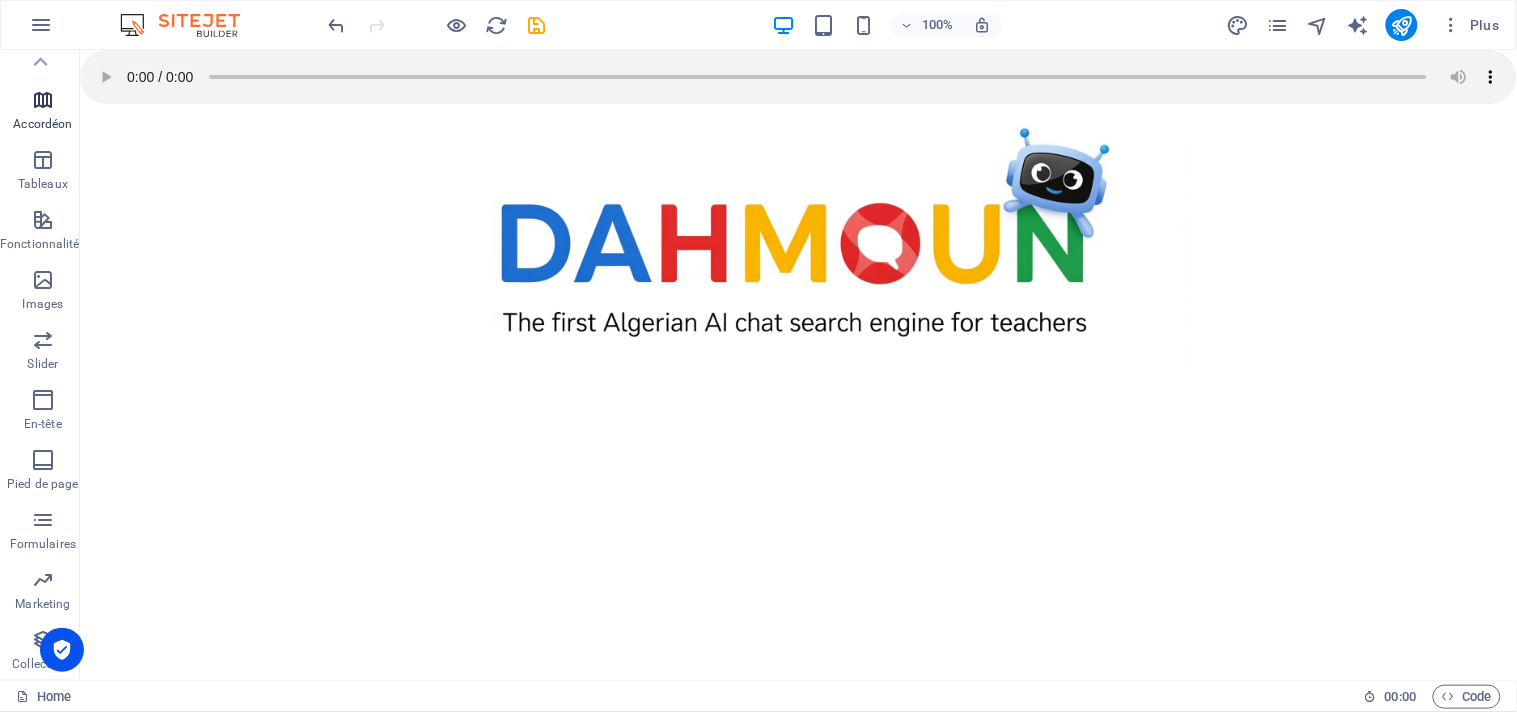 click at bounding box center (43, 100) 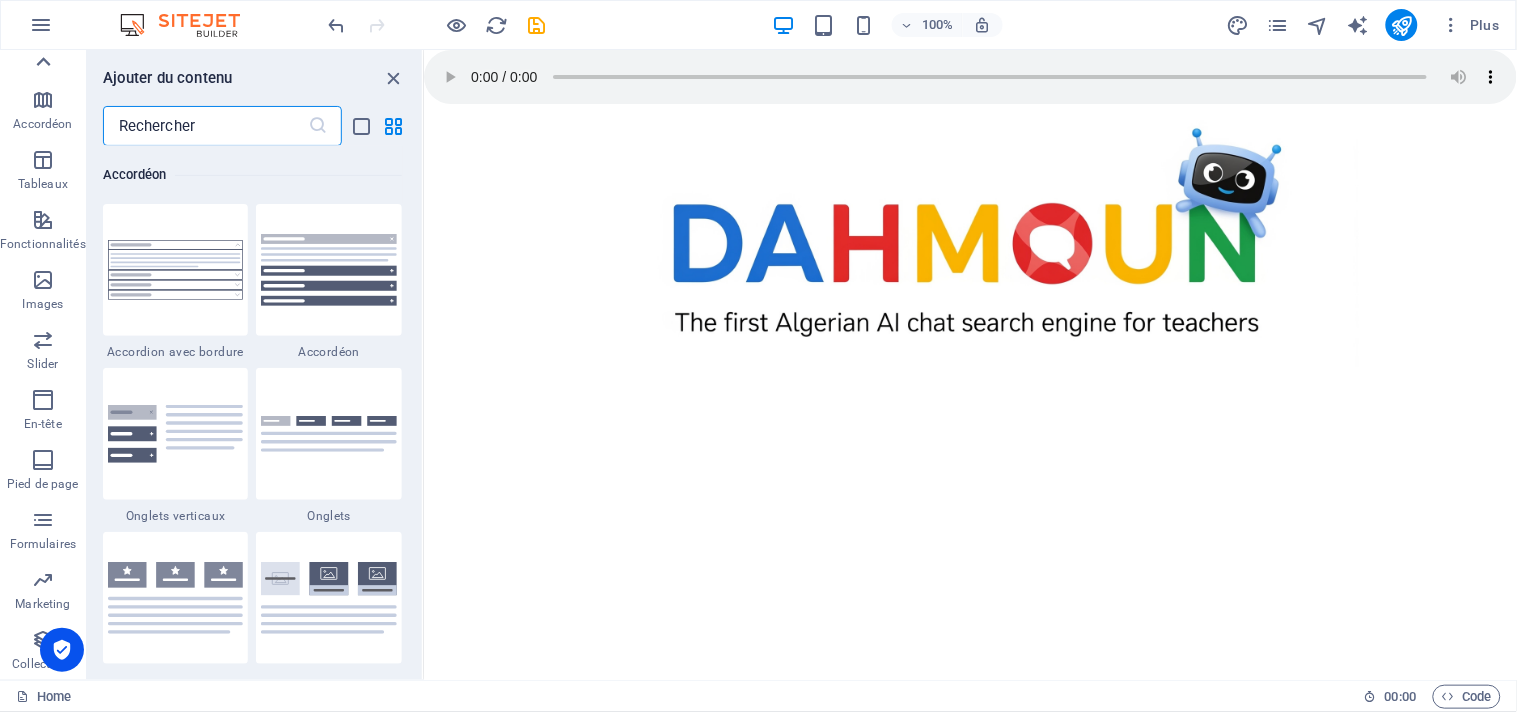 scroll, scrollTop: 6220, scrollLeft: 0, axis: vertical 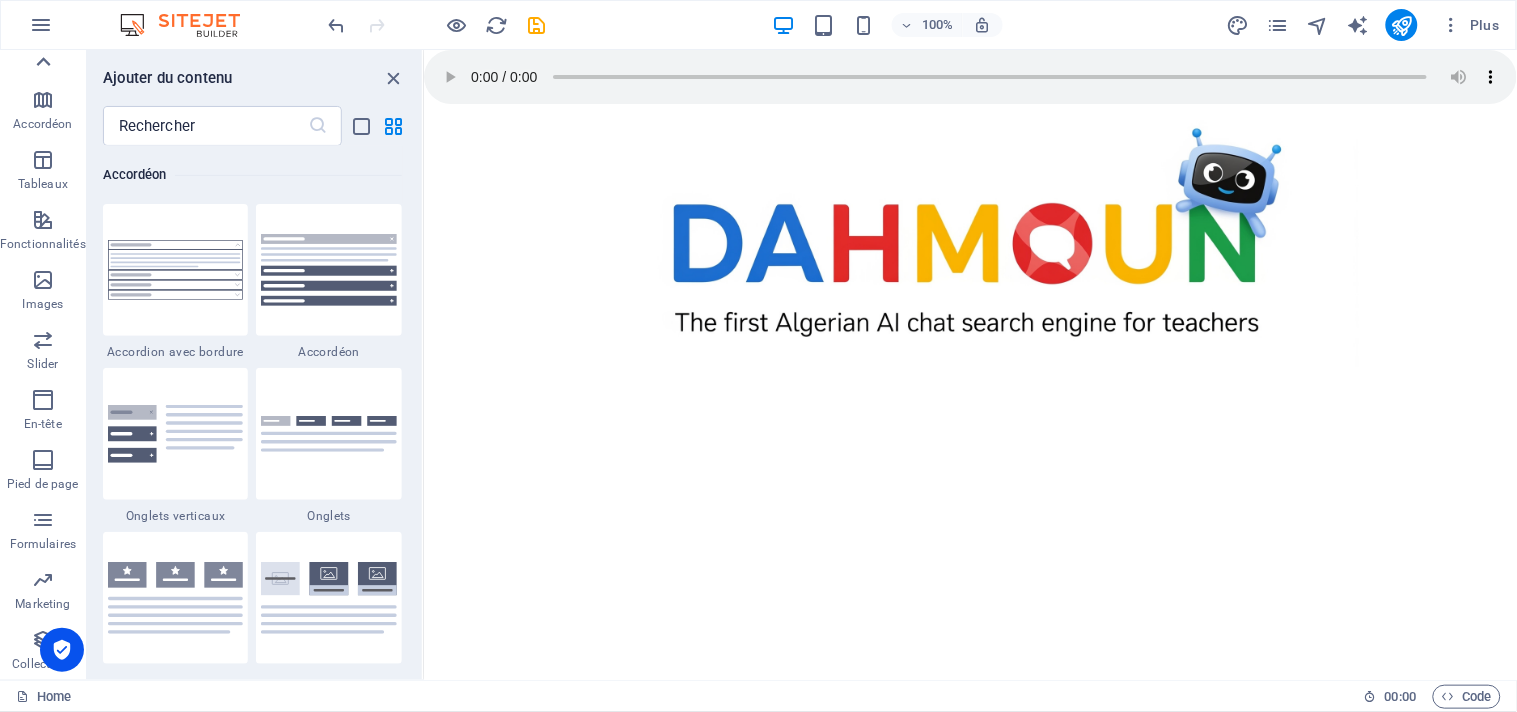 click 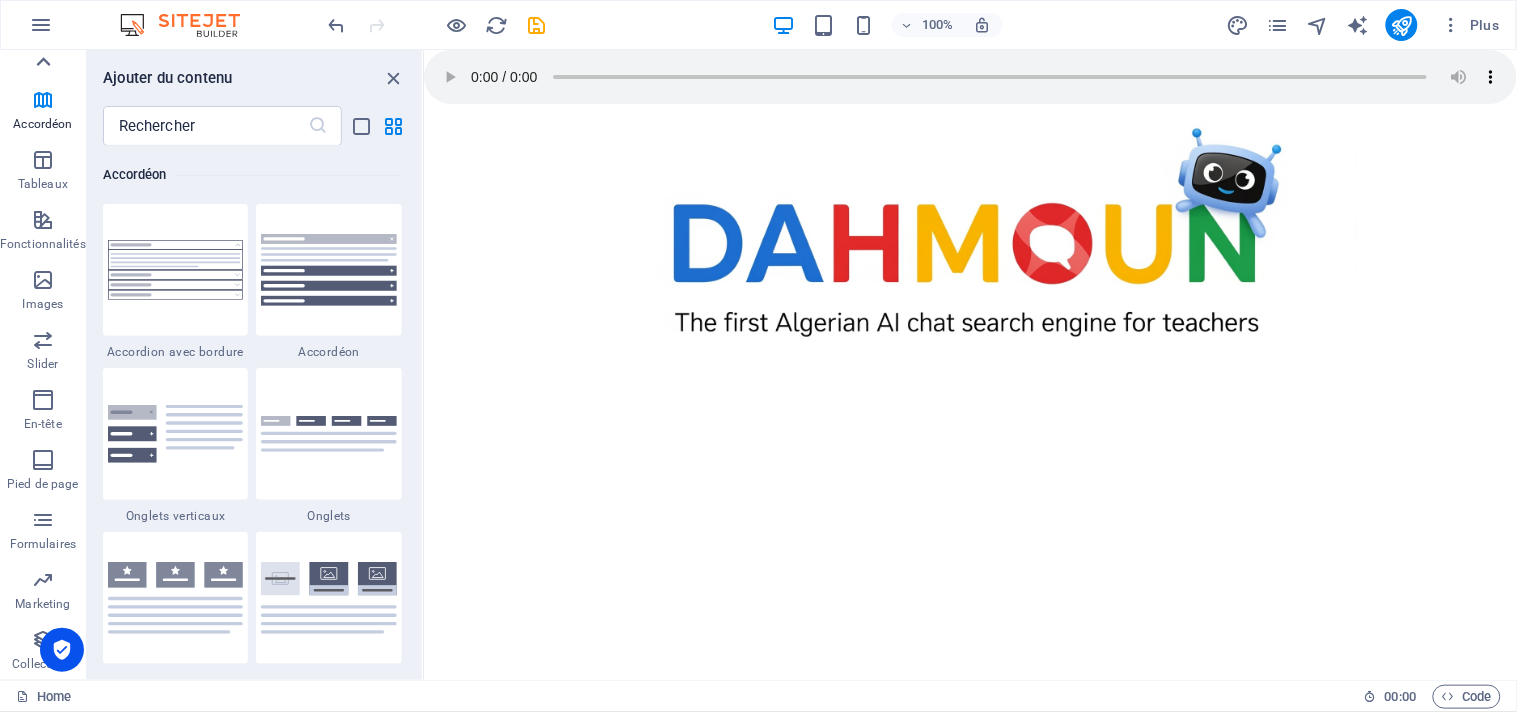 scroll, scrollTop: 0, scrollLeft: 0, axis: both 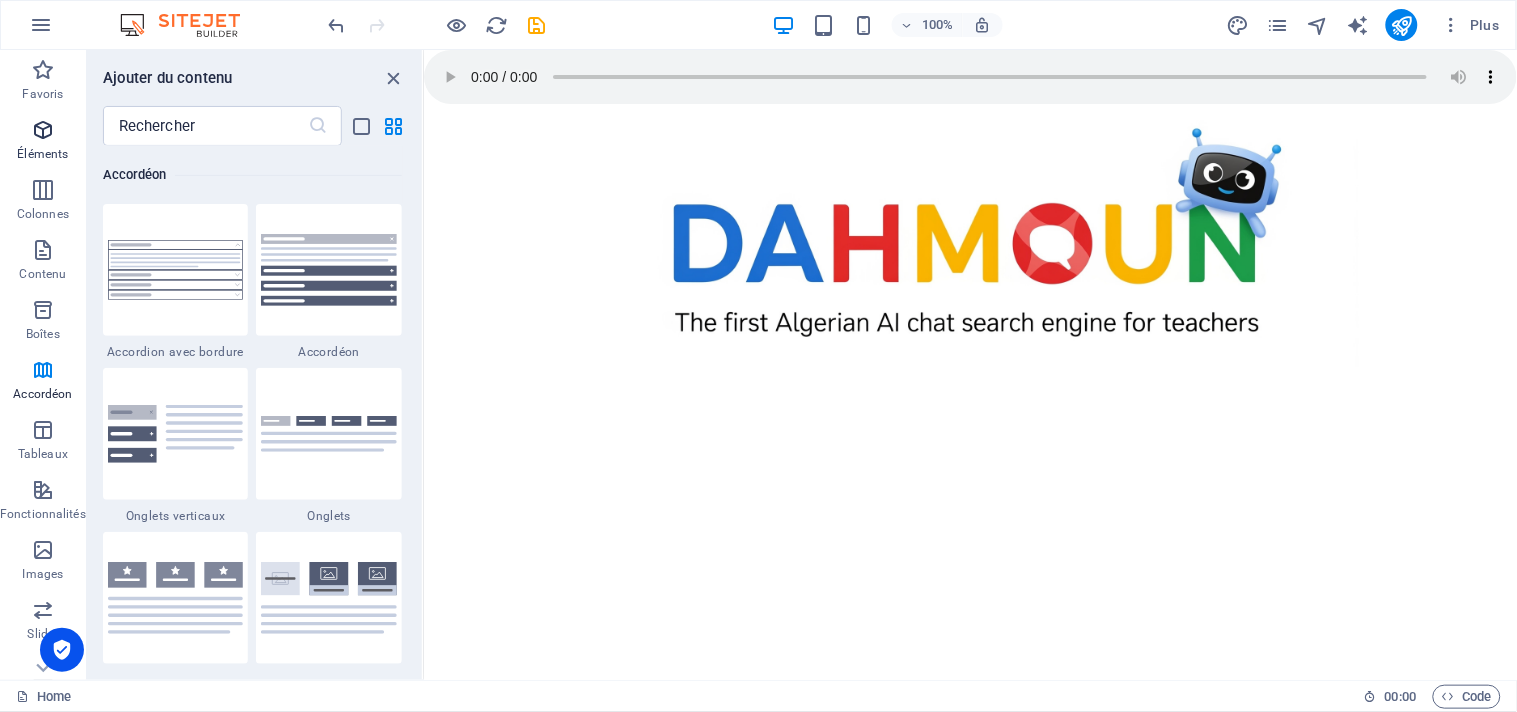 click at bounding box center (43, 130) 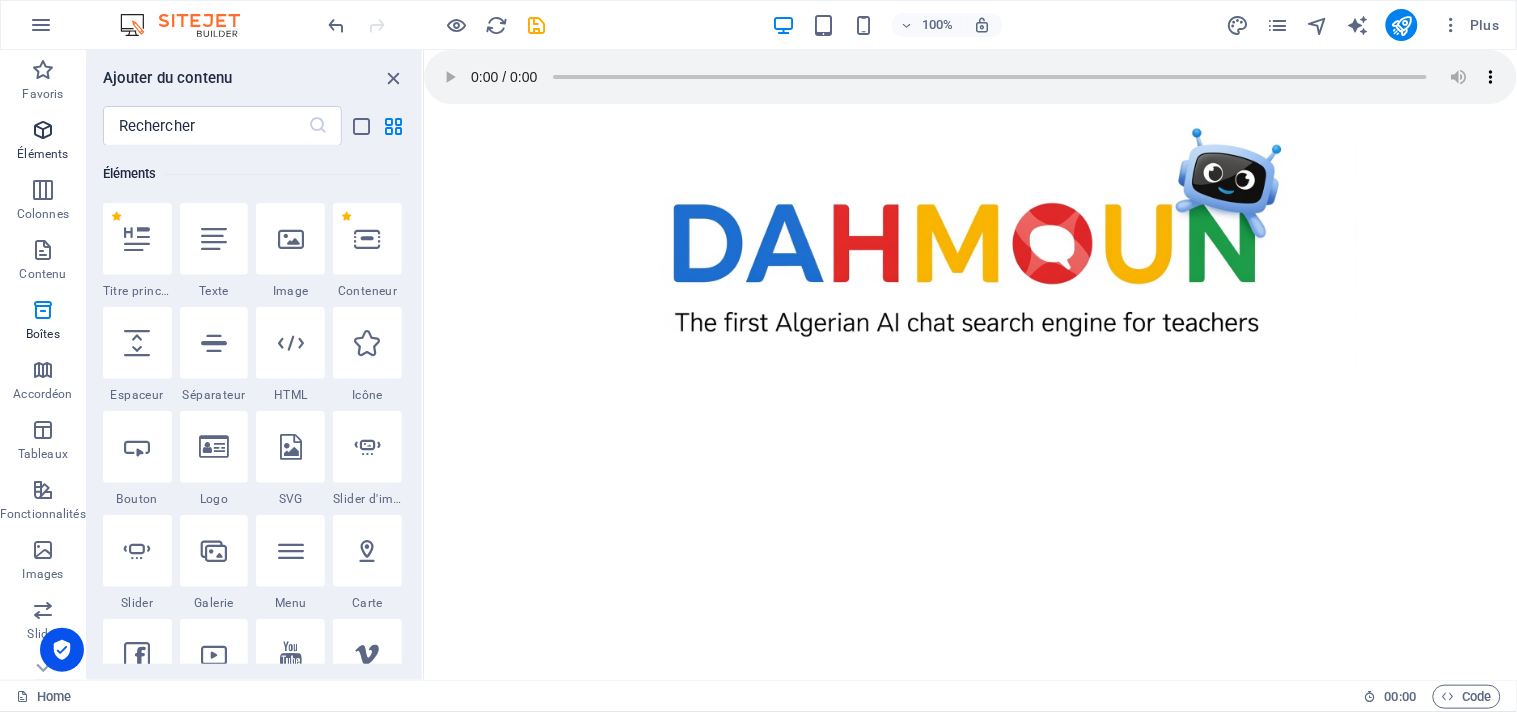 scroll, scrollTop: 213, scrollLeft: 0, axis: vertical 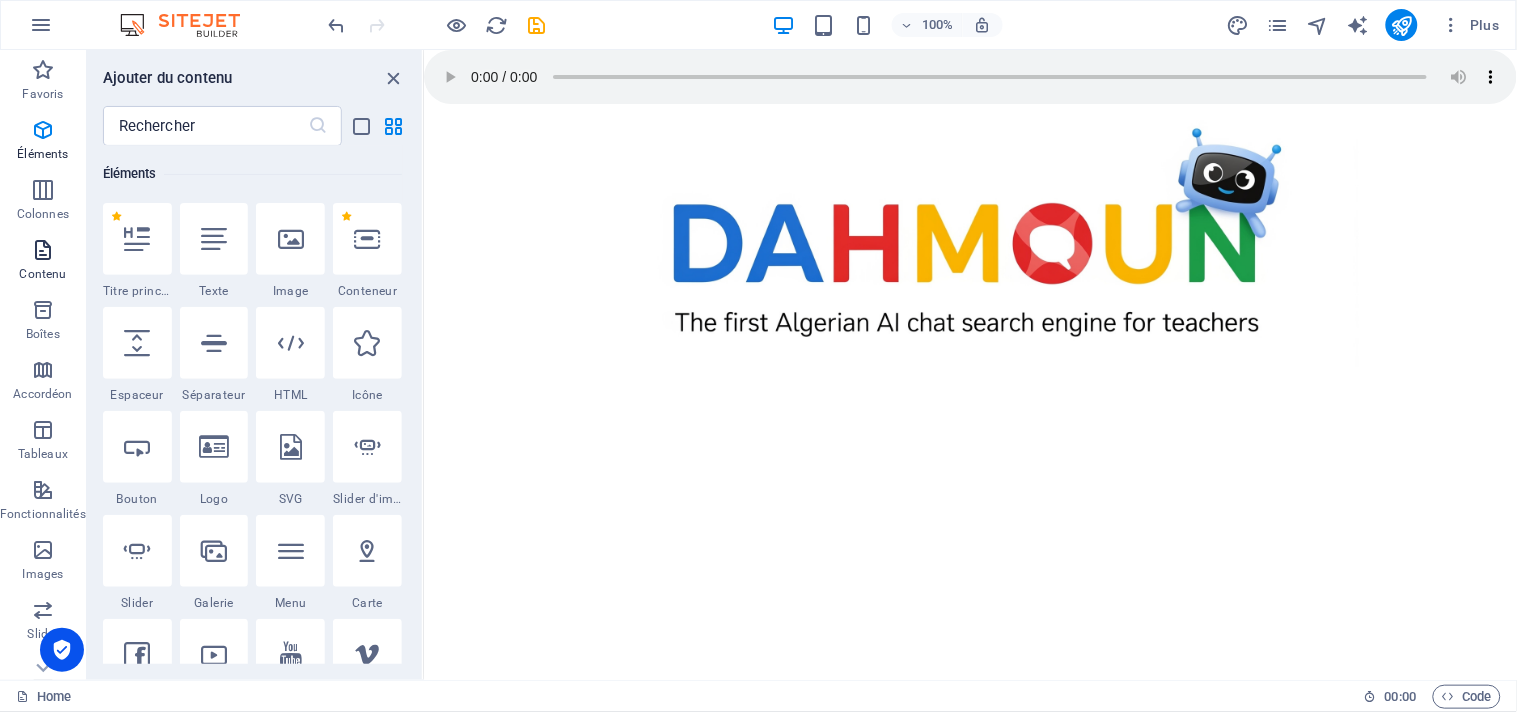 click at bounding box center [43, 250] 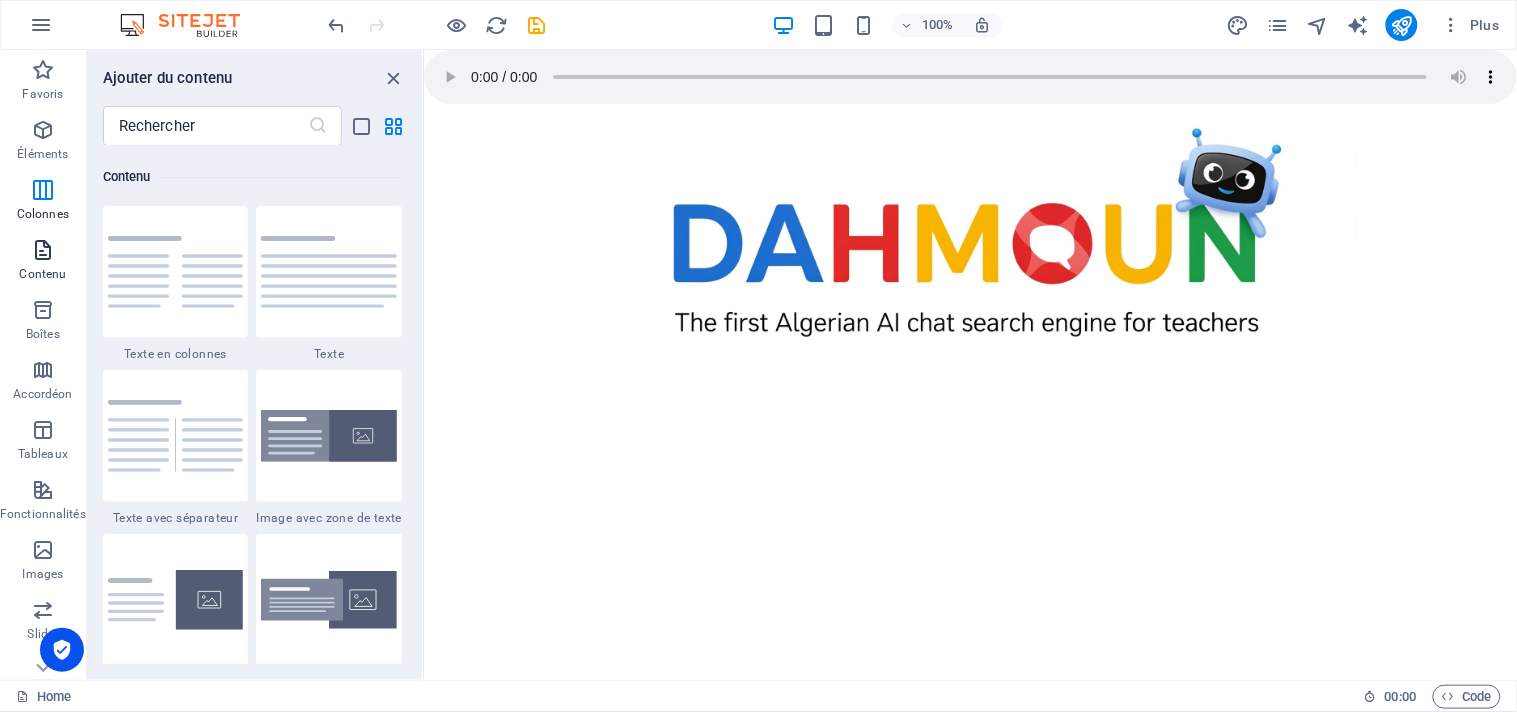 scroll, scrollTop: 3497, scrollLeft: 0, axis: vertical 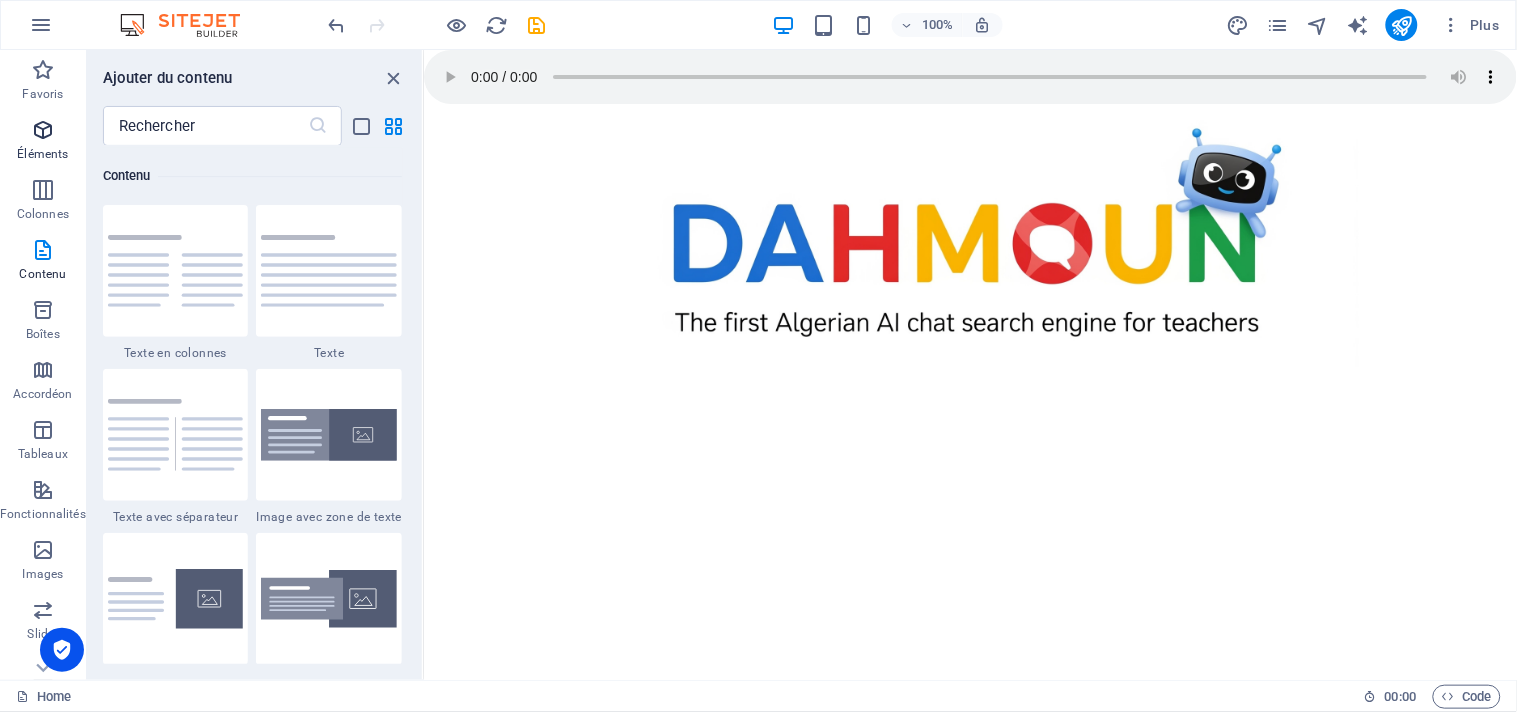 click at bounding box center [43, 130] 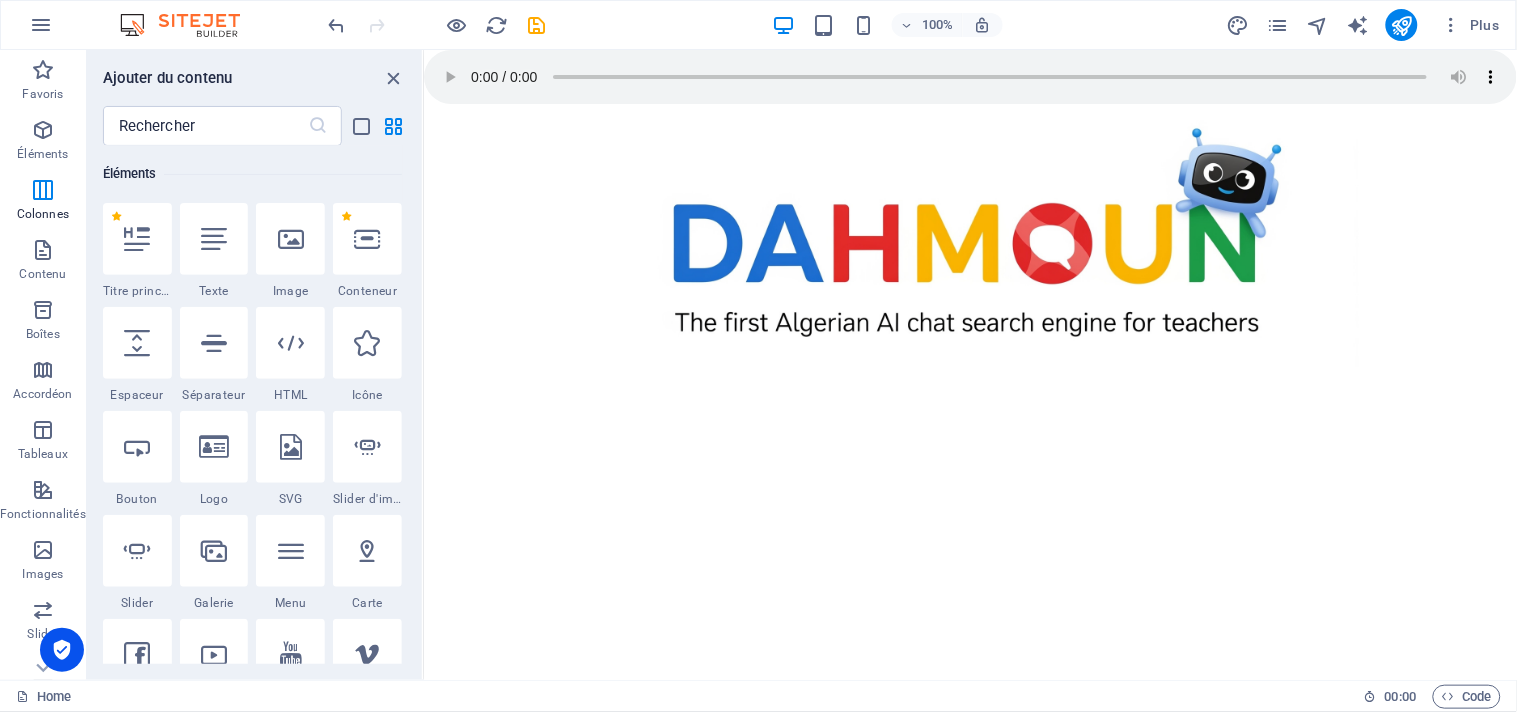 scroll, scrollTop: 213, scrollLeft: 0, axis: vertical 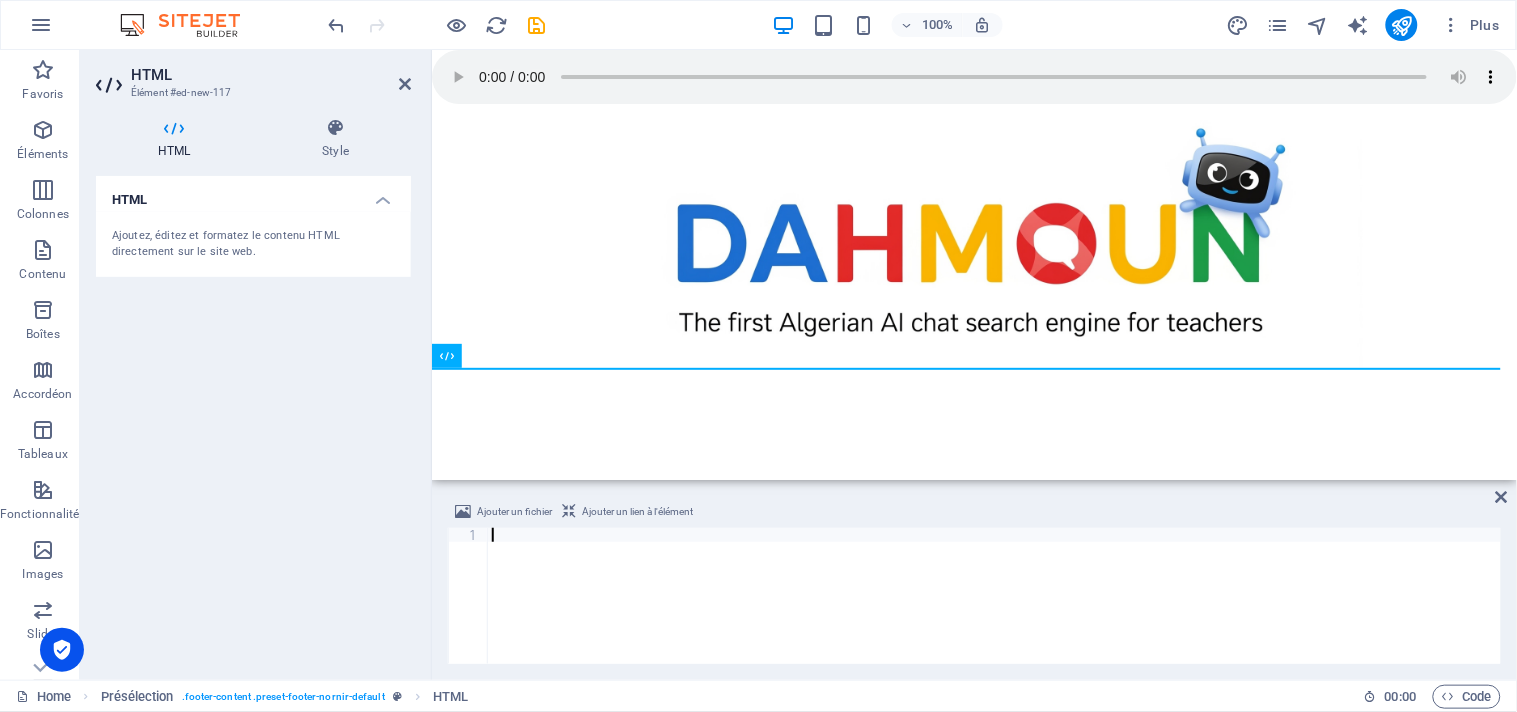 drag, startPoint x: 518, startPoint y: 525, endPoint x: 503, endPoint y: 532, distance: 16.552946 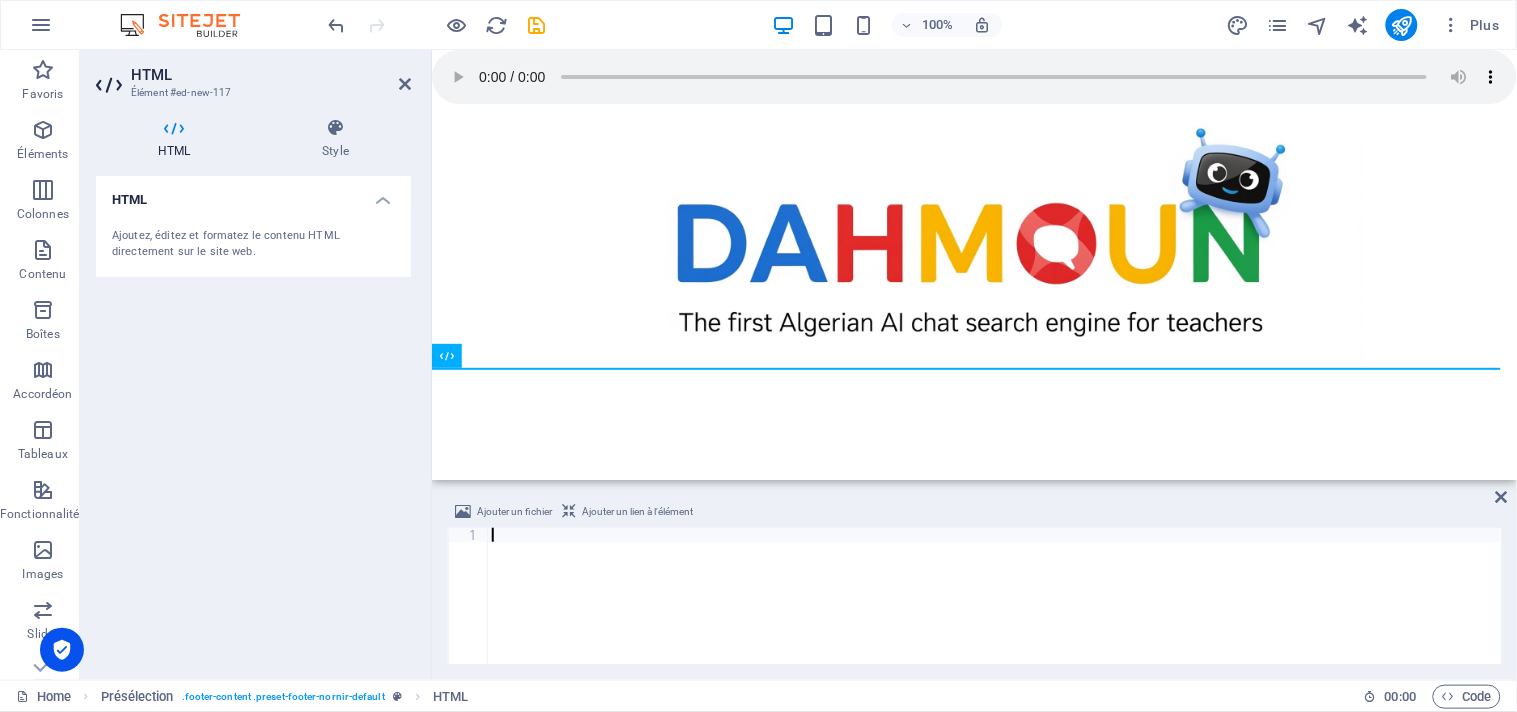 paste on "[URL][DOMAIN_NAME][DOMAIN_NAME]" 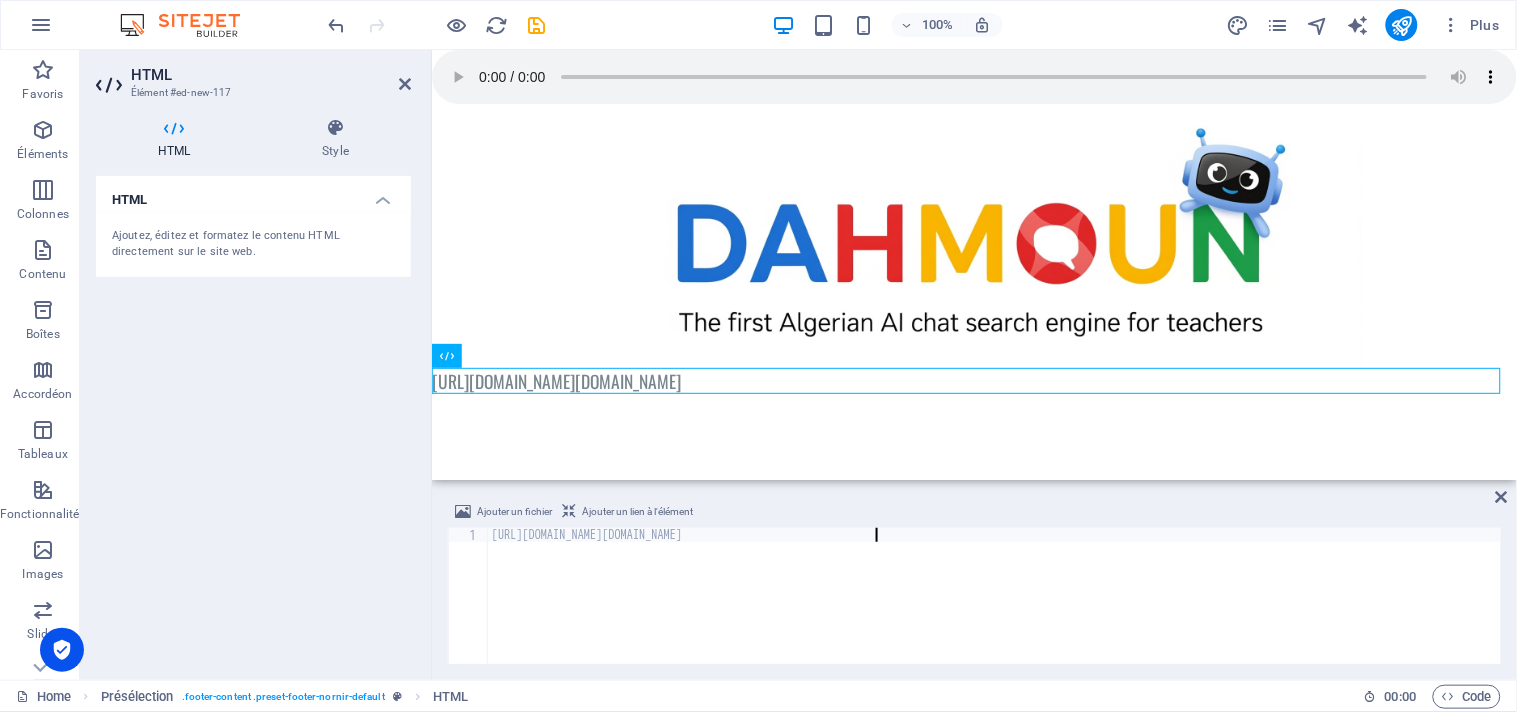 click on "HTML Ajoutez, éditez et formatez le contenu HTML directement sur le site web." at bounding box center [253, 420] 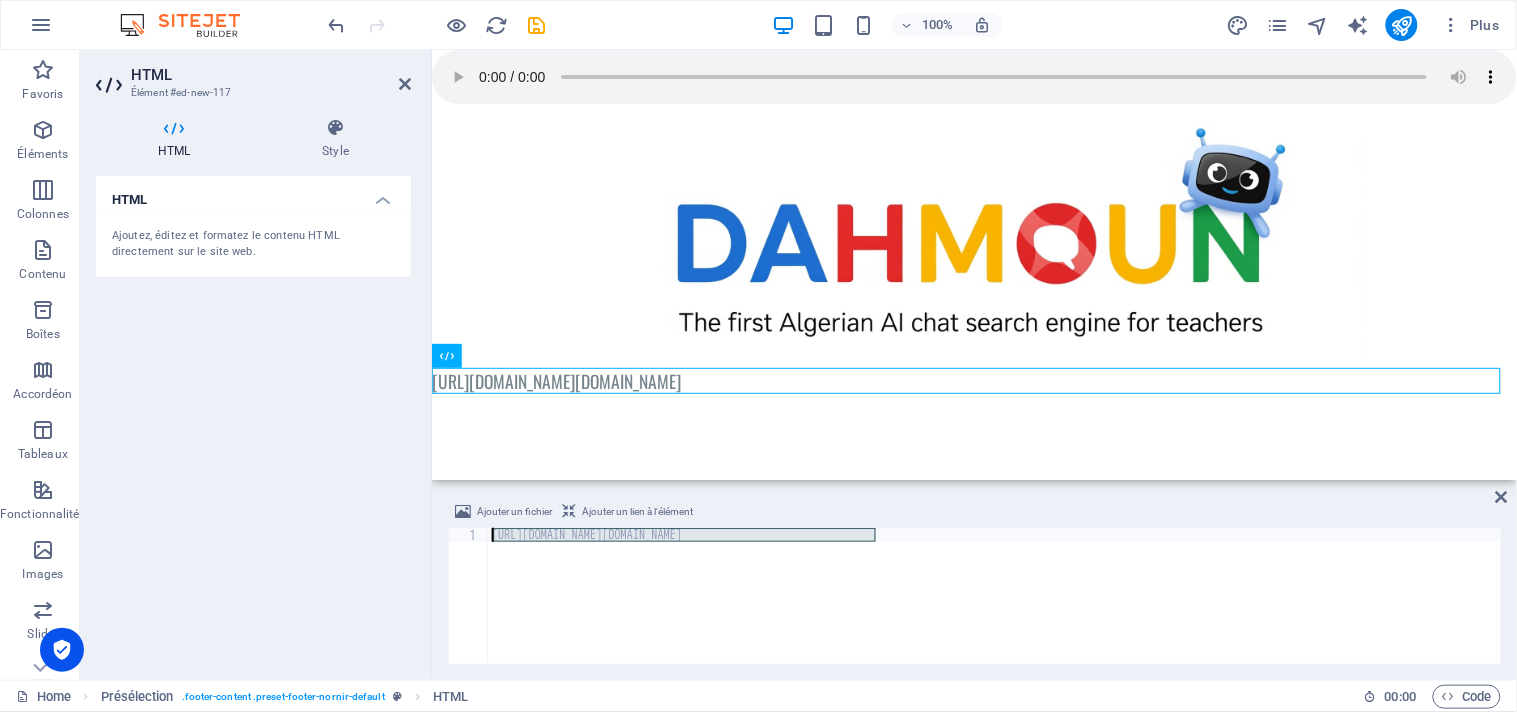 drag, startPoint x: 896, startPoint y: 532, endPoint x: 448, endPoint y: 526, distance: 448.0402 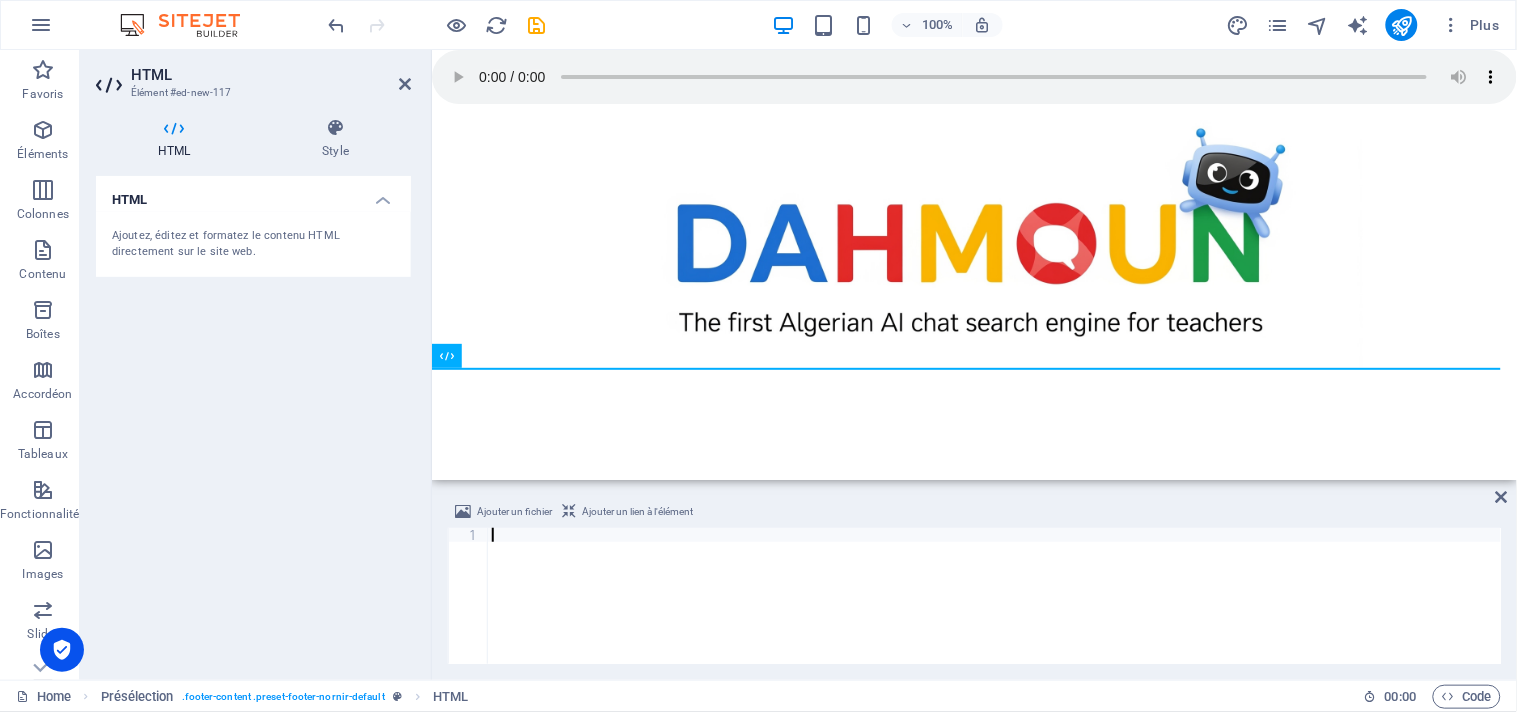 click on "HTML Ajoutez, éditez et formatez le contenu HTML directement sur le site web." at bounding box center (253, 420) 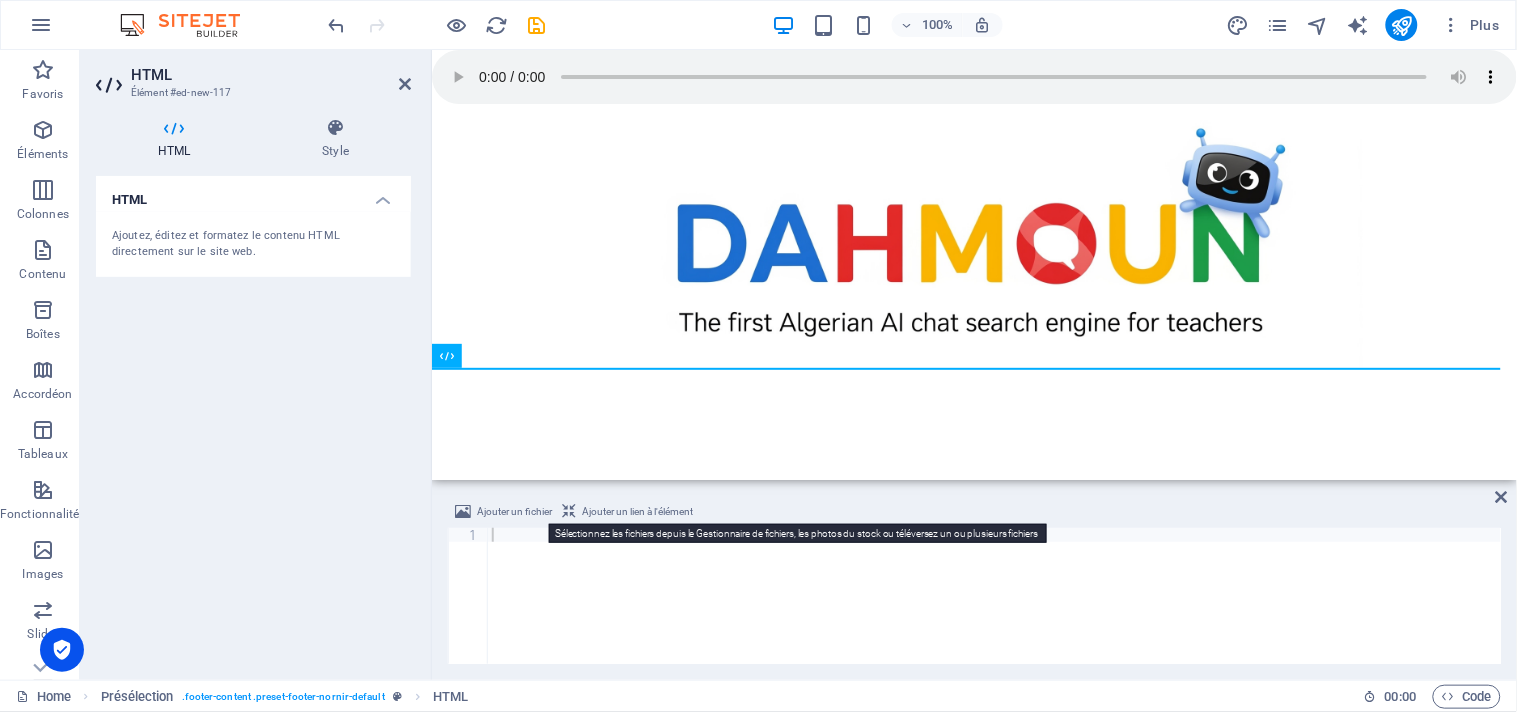 click on "Ajouter un fichier" at bounding box center (514, 512) 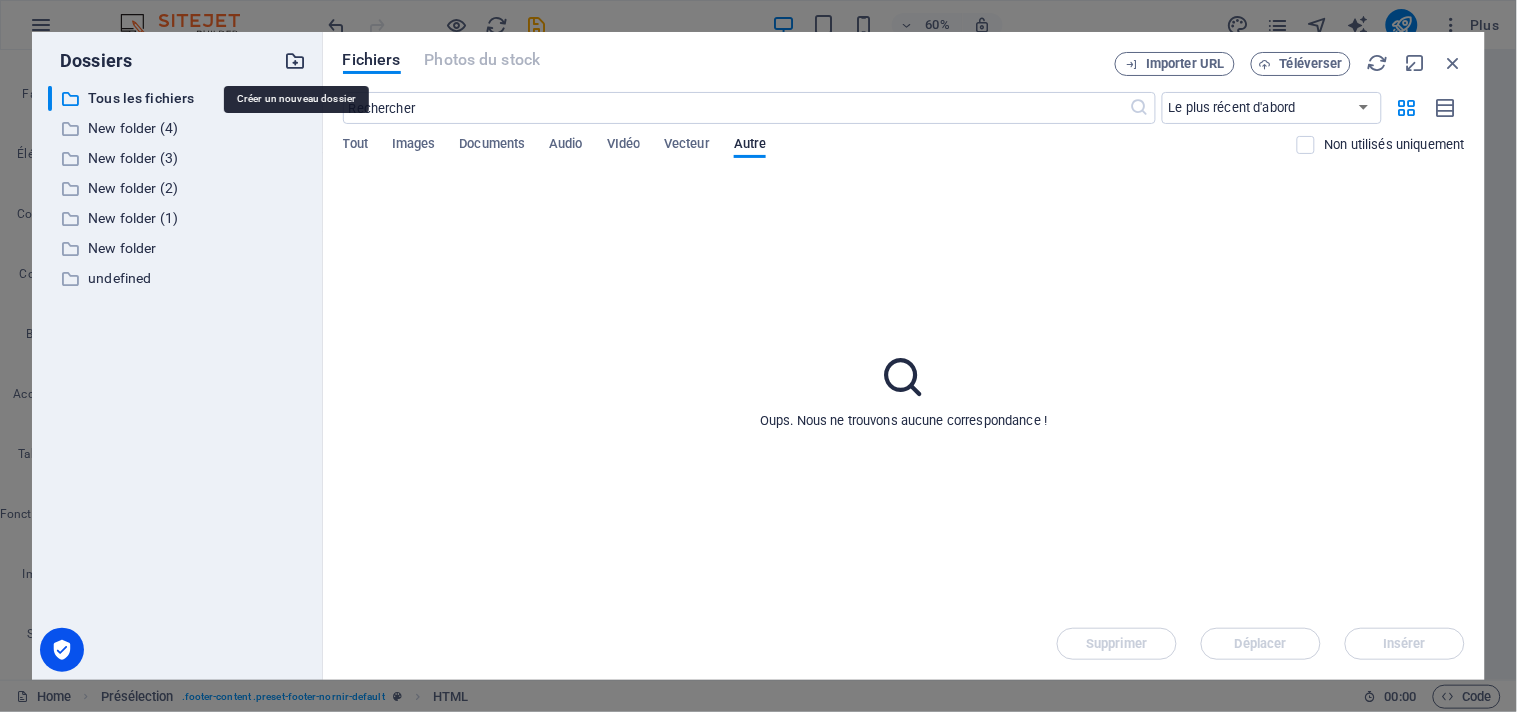 click at bounding box center [296, 61] 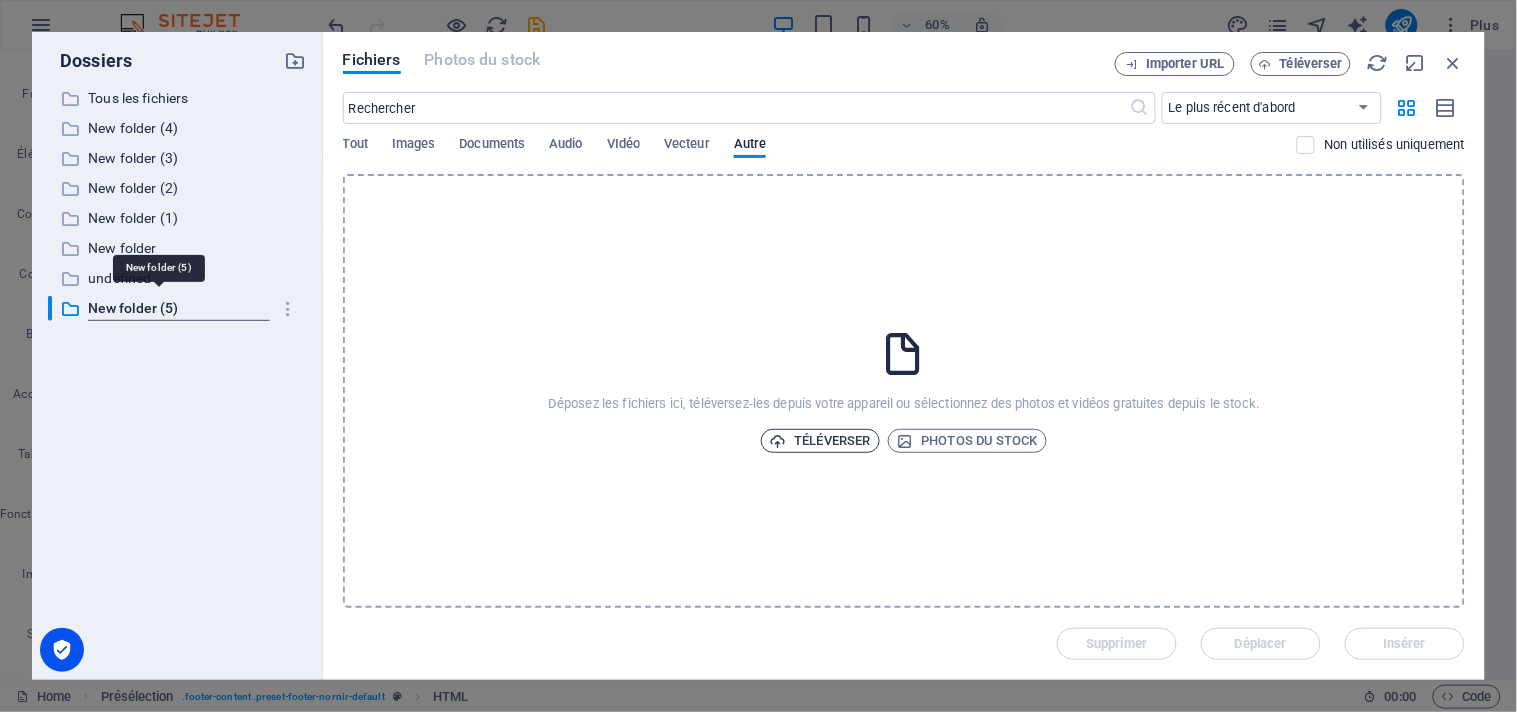 click on "Téléverser" at bounding box center [820, 441] 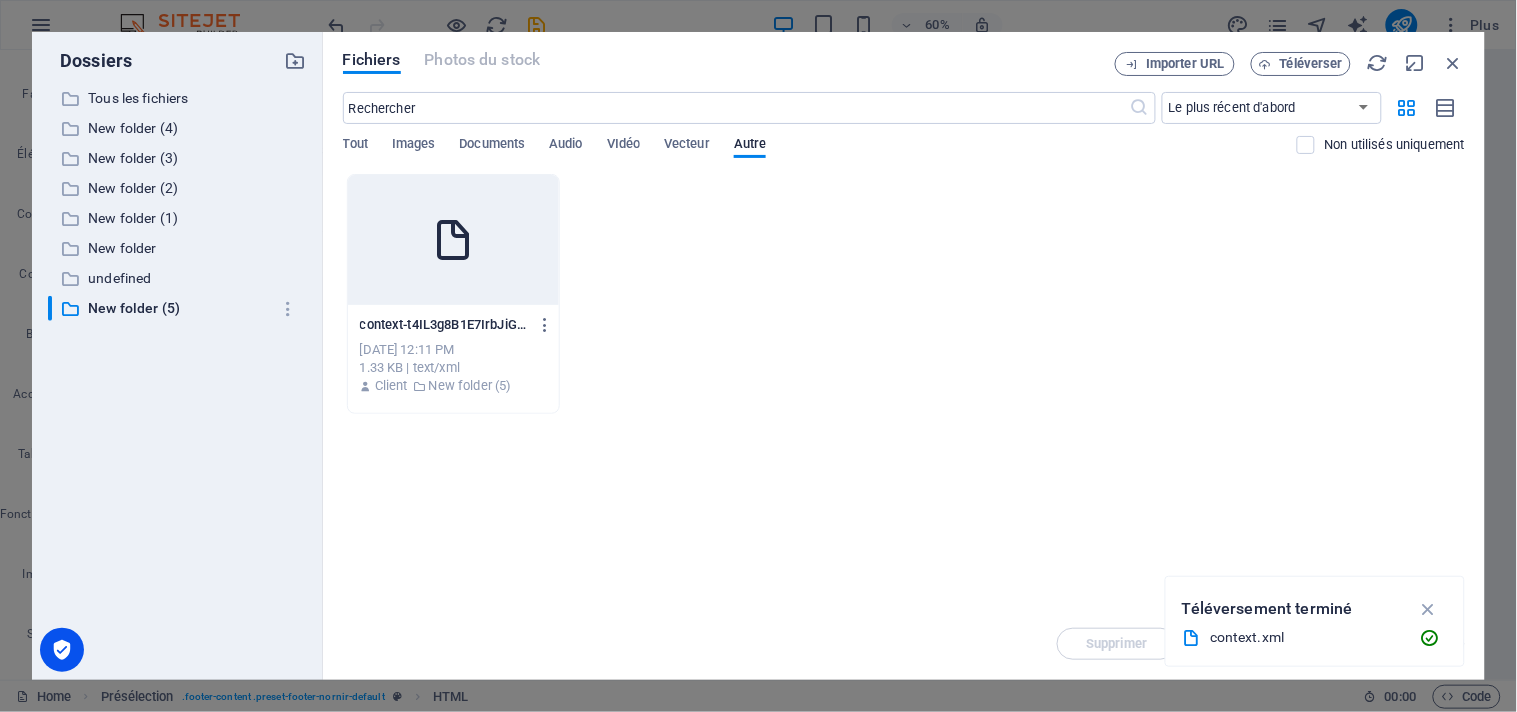 click at bounding box center [453, 240] 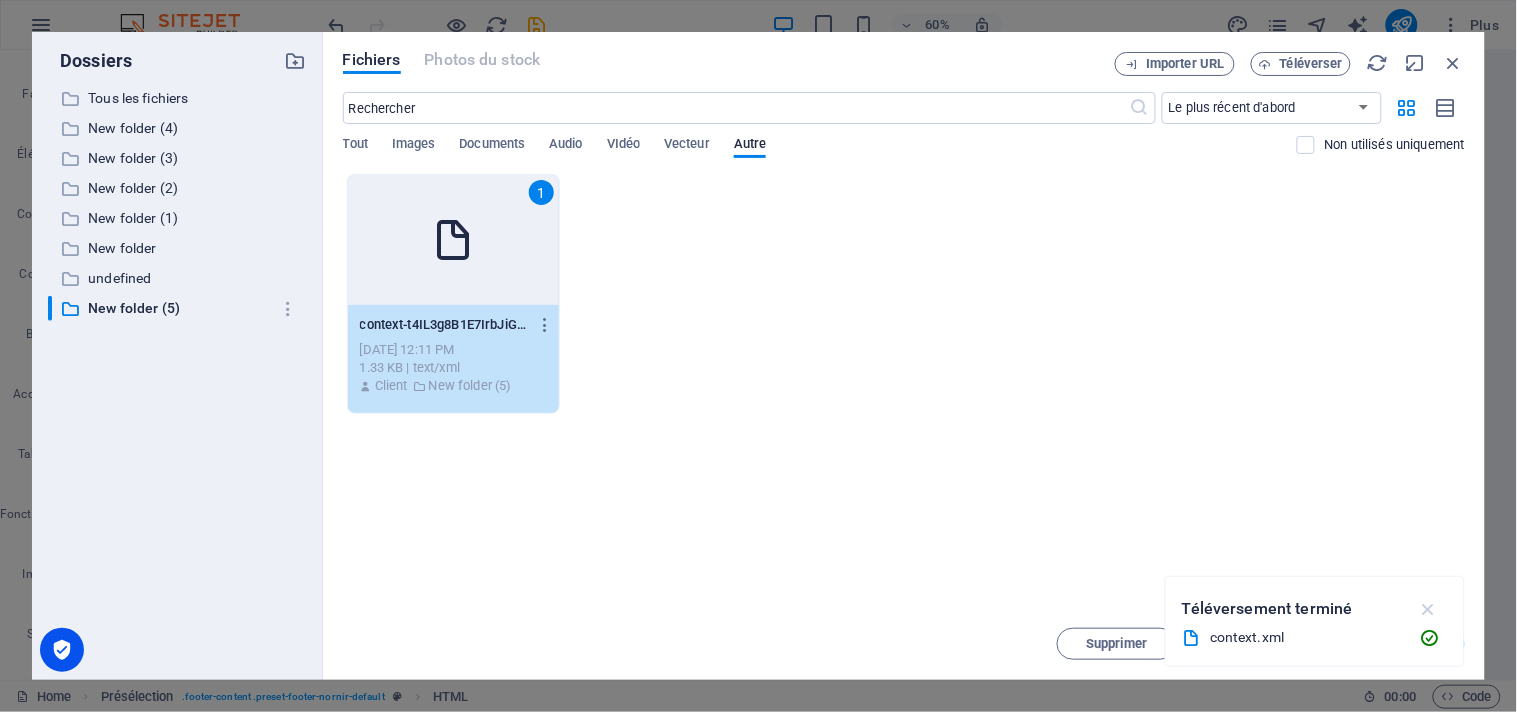 click at bounding box center (1428, 609) 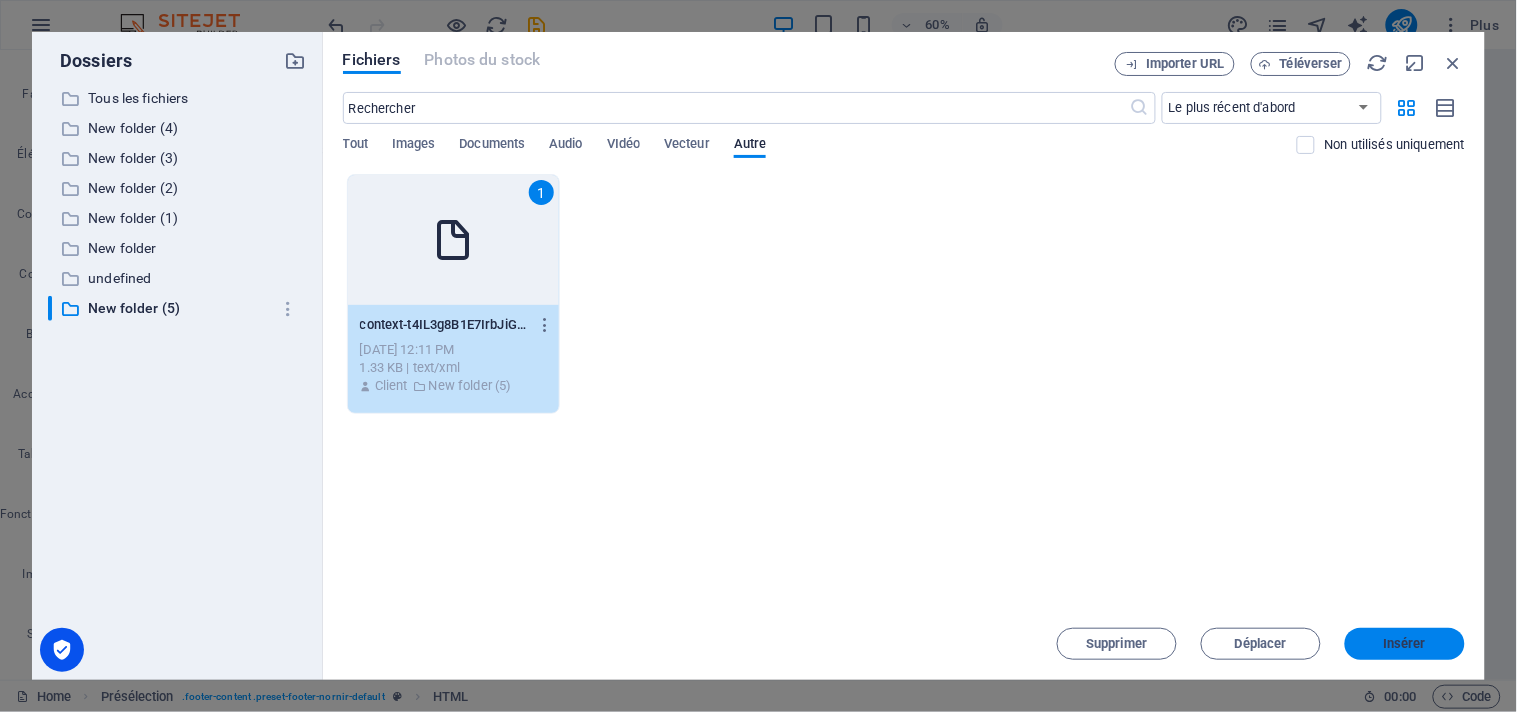 click on "Insérer" at bounding box center [1405, 644] 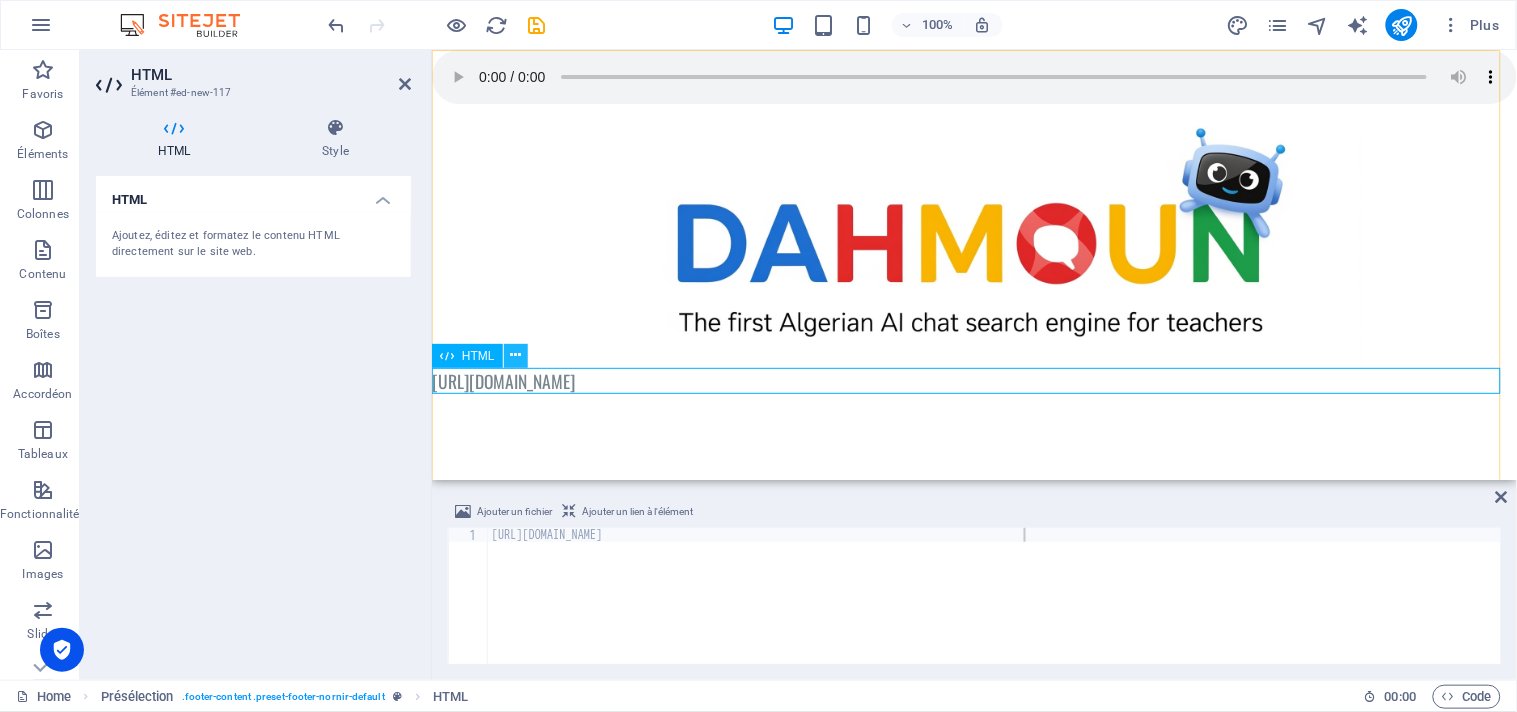 click at bounding box center [515, 355] 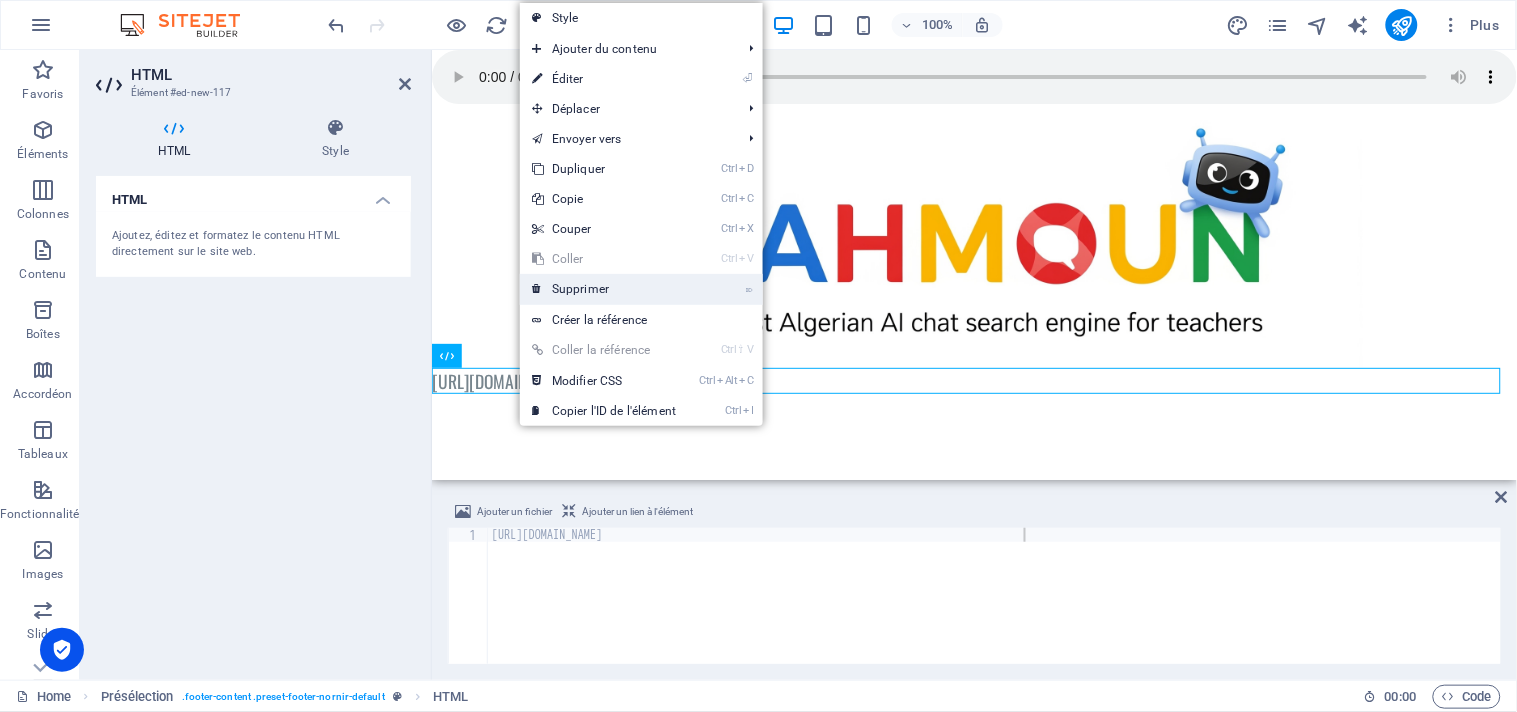 click on "⌦  Supprimer" at bounding box center [604, 289] 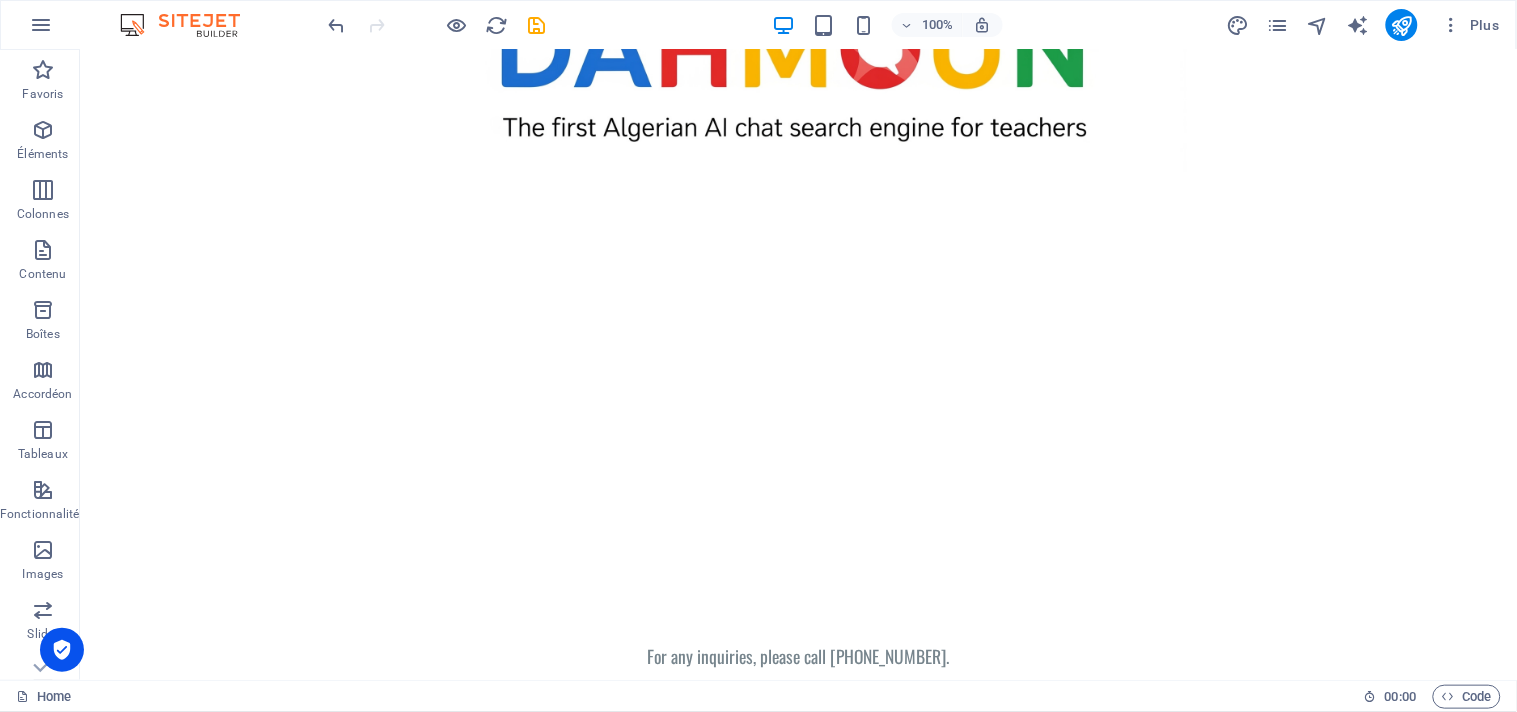 scroll, scrollTop: 261, scrollLeft: 0, axis: vertical 